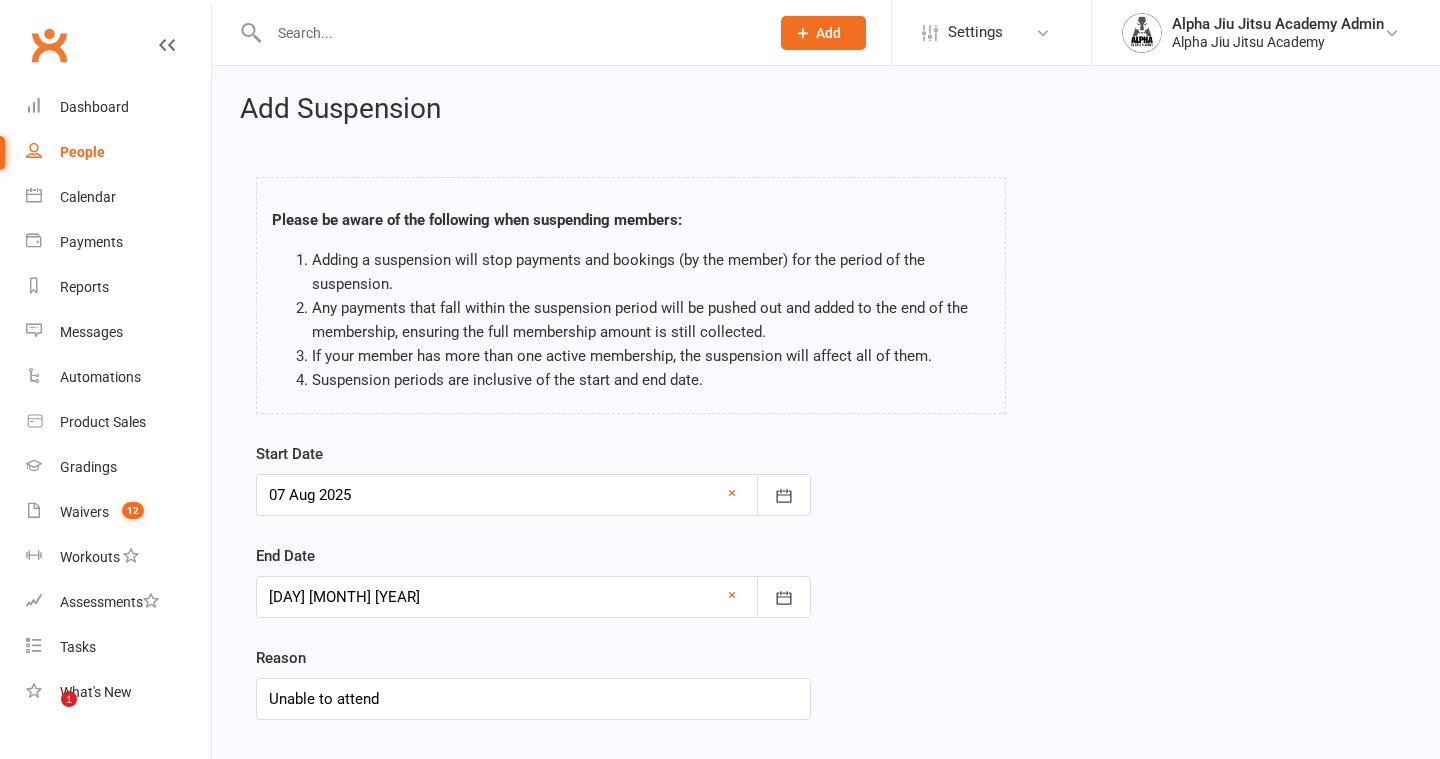 scroll, scrollTop: 120, scrollLeft: 0, axis: vertical 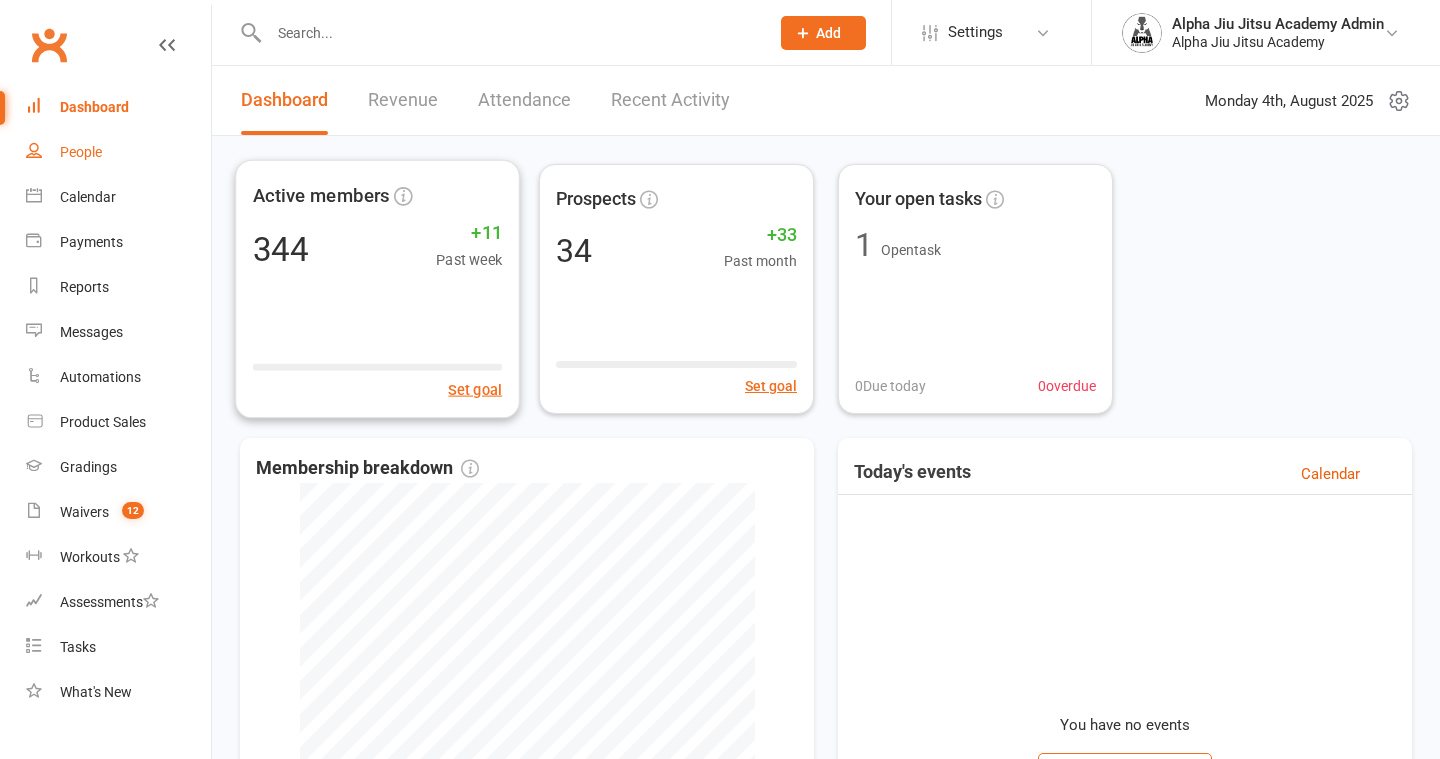 click on "People" at bounding box center [118, 152] 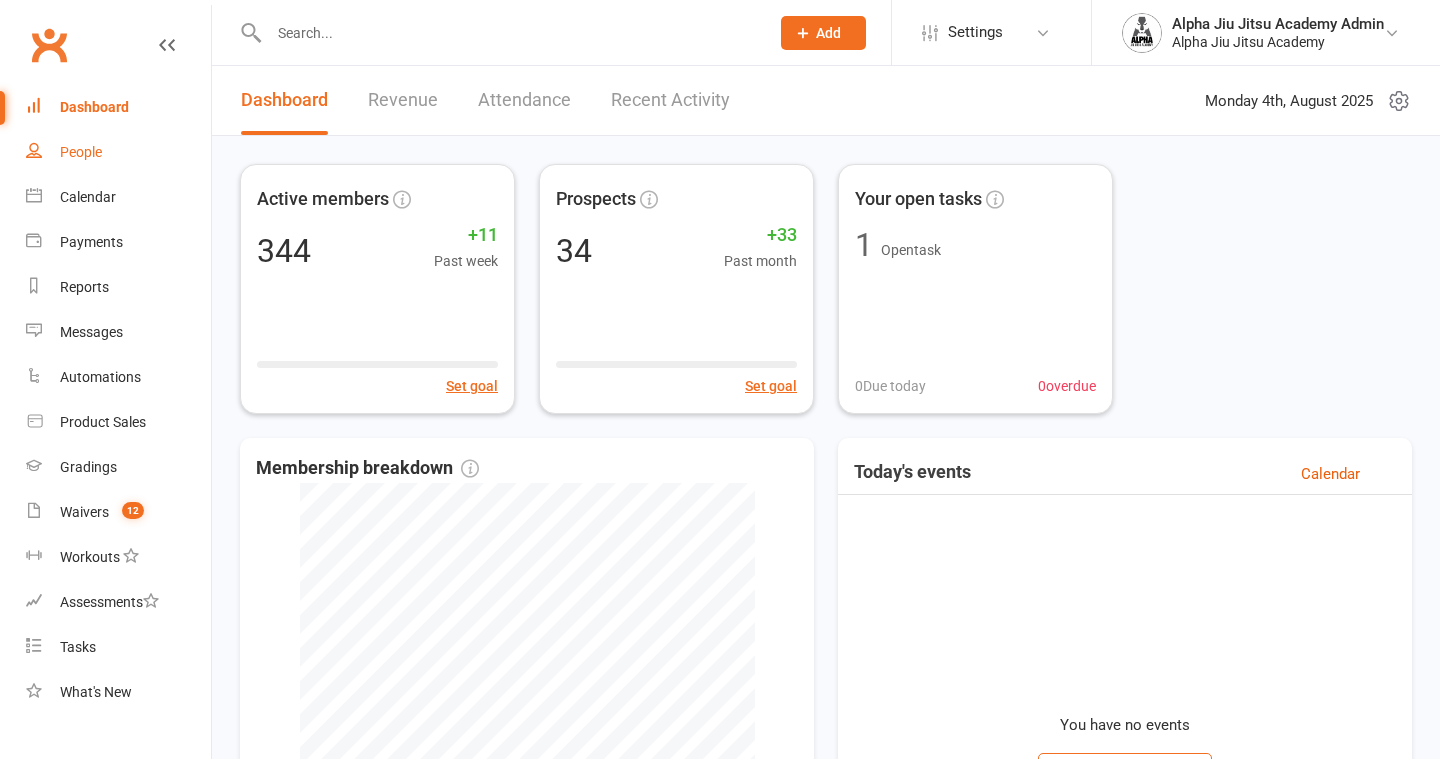 select on "100" 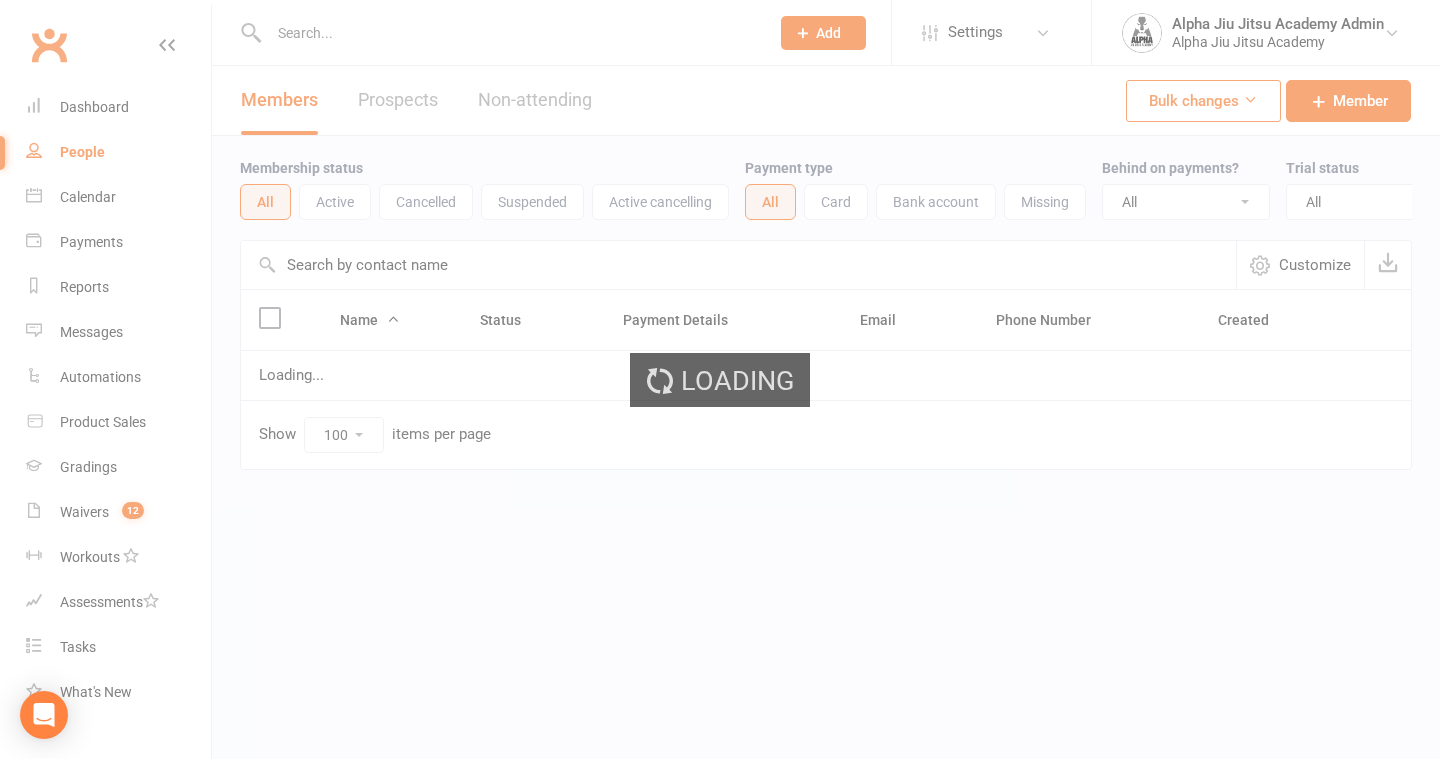 click at bounding box center (738, 265) 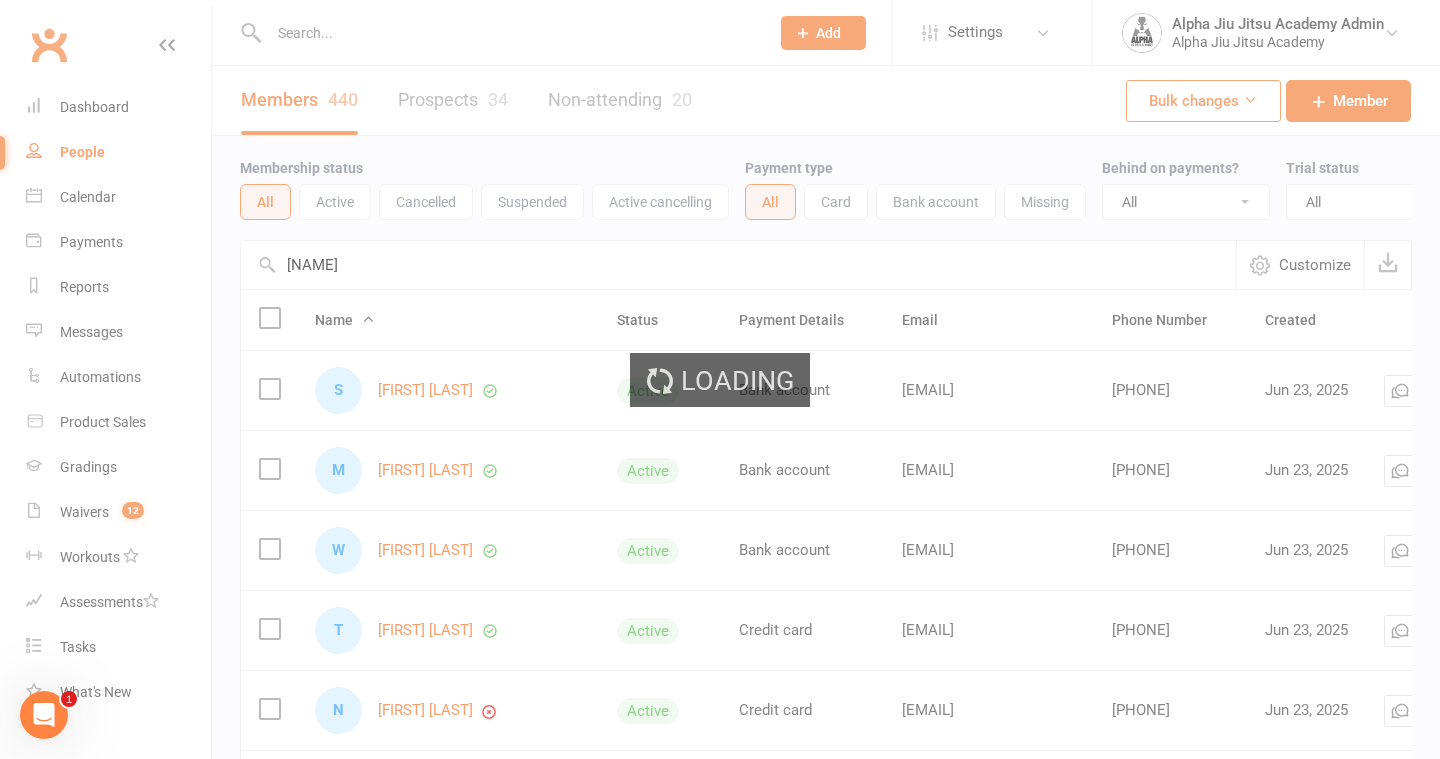 scroll, scrollTop: 0, scrollLeft: 0, axis: both 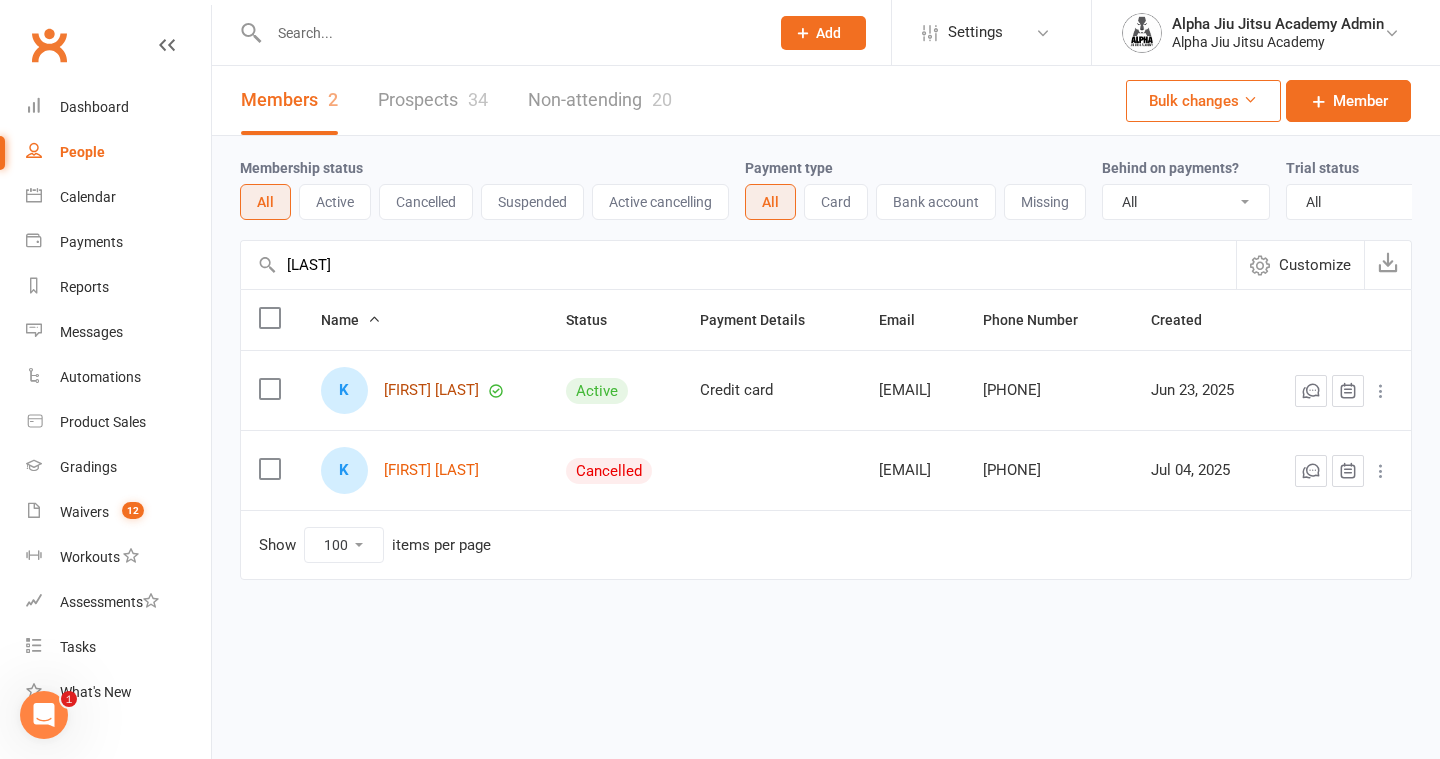 type on "[LAST]" 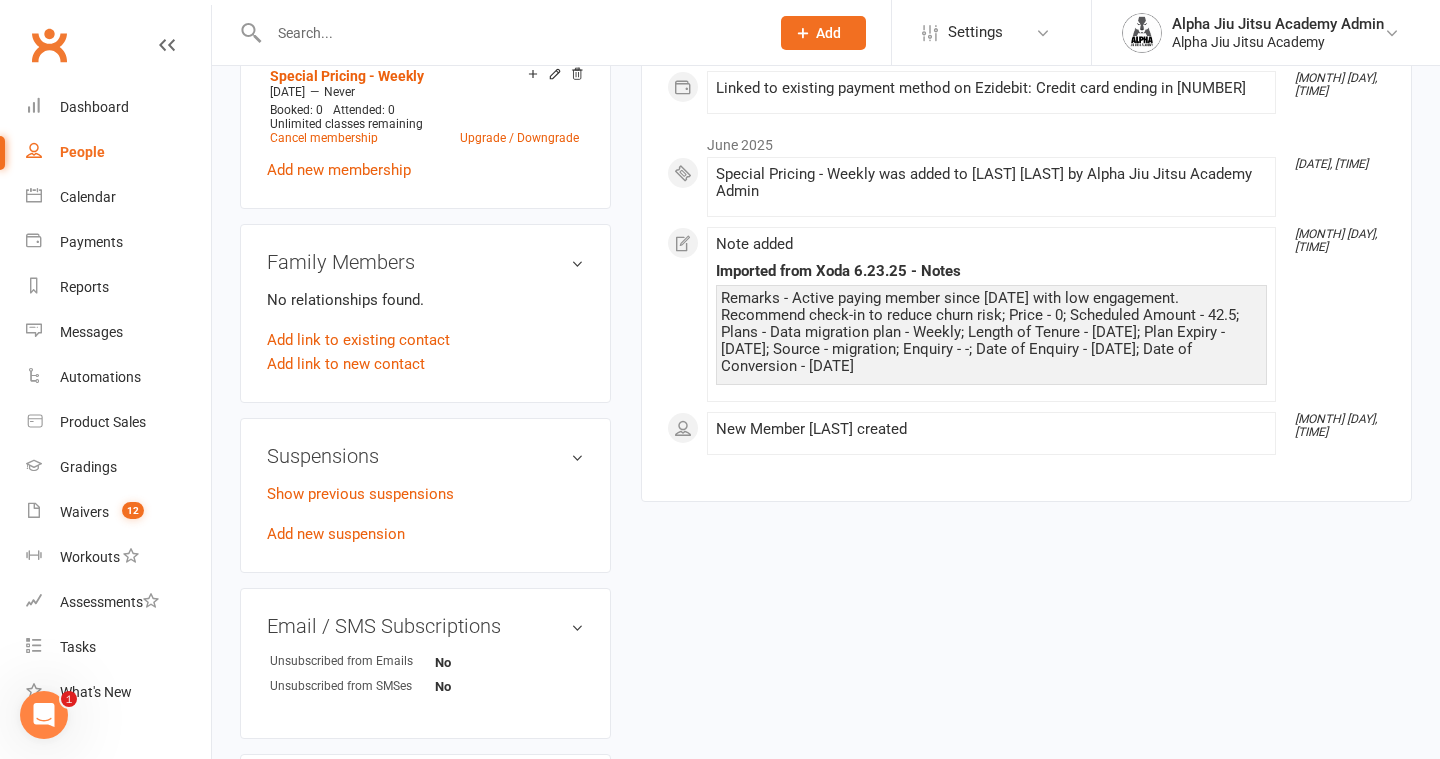 scroll, scrollTop: 877, scrollLeft: 0, axis: vertical 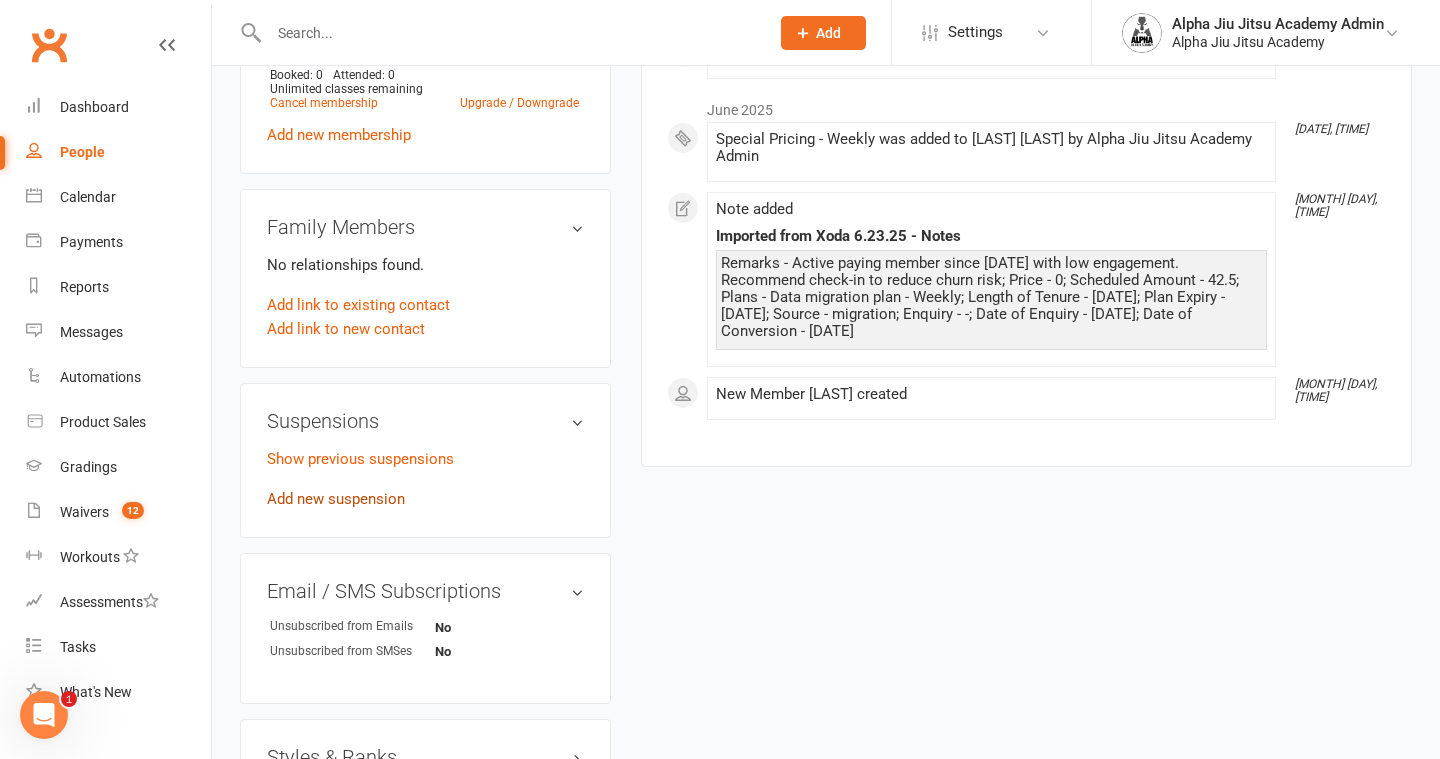 click on "Add new suspension" at bounding box center [336, 499] 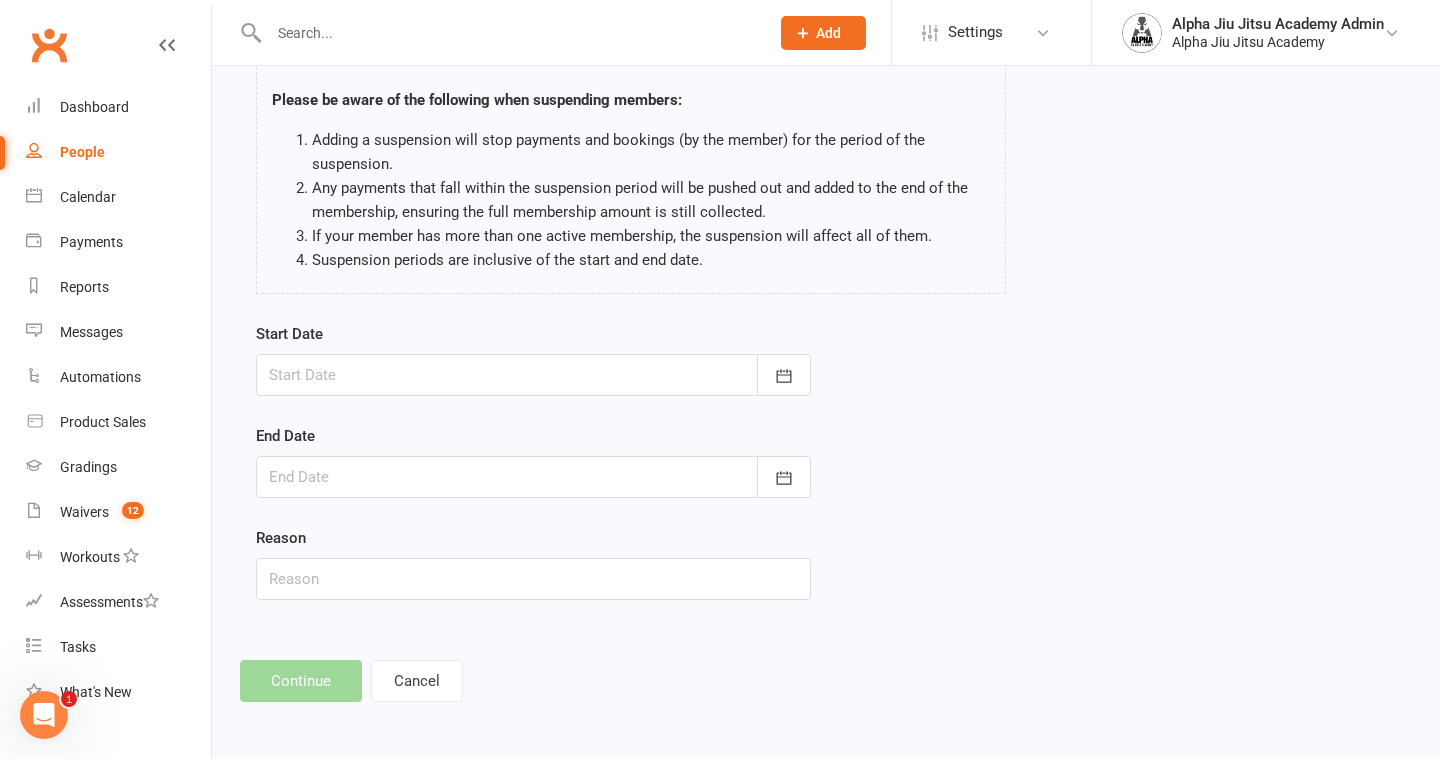 scroll, scrollTop: 0, scrollLeft: 0, axis: both 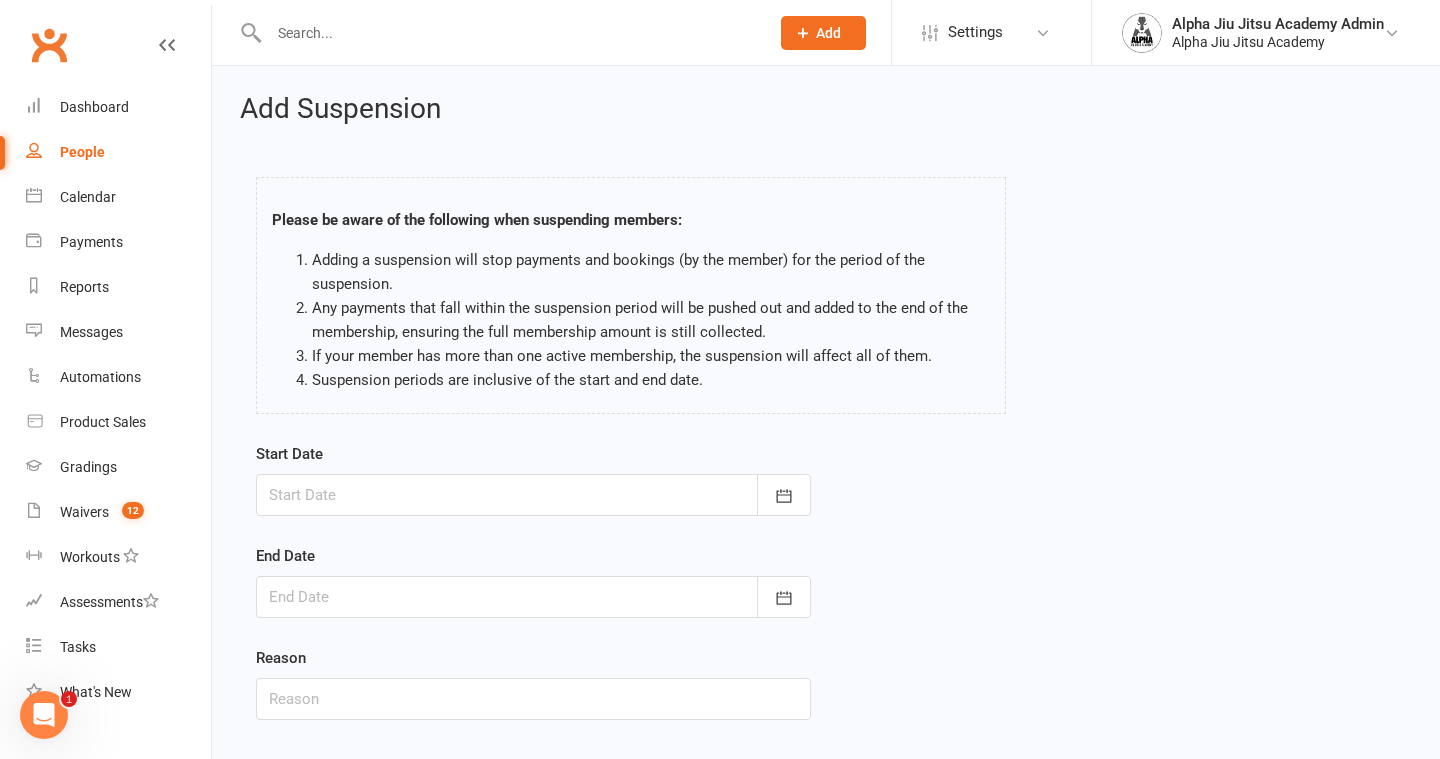 click at bounding box center (533, 495) 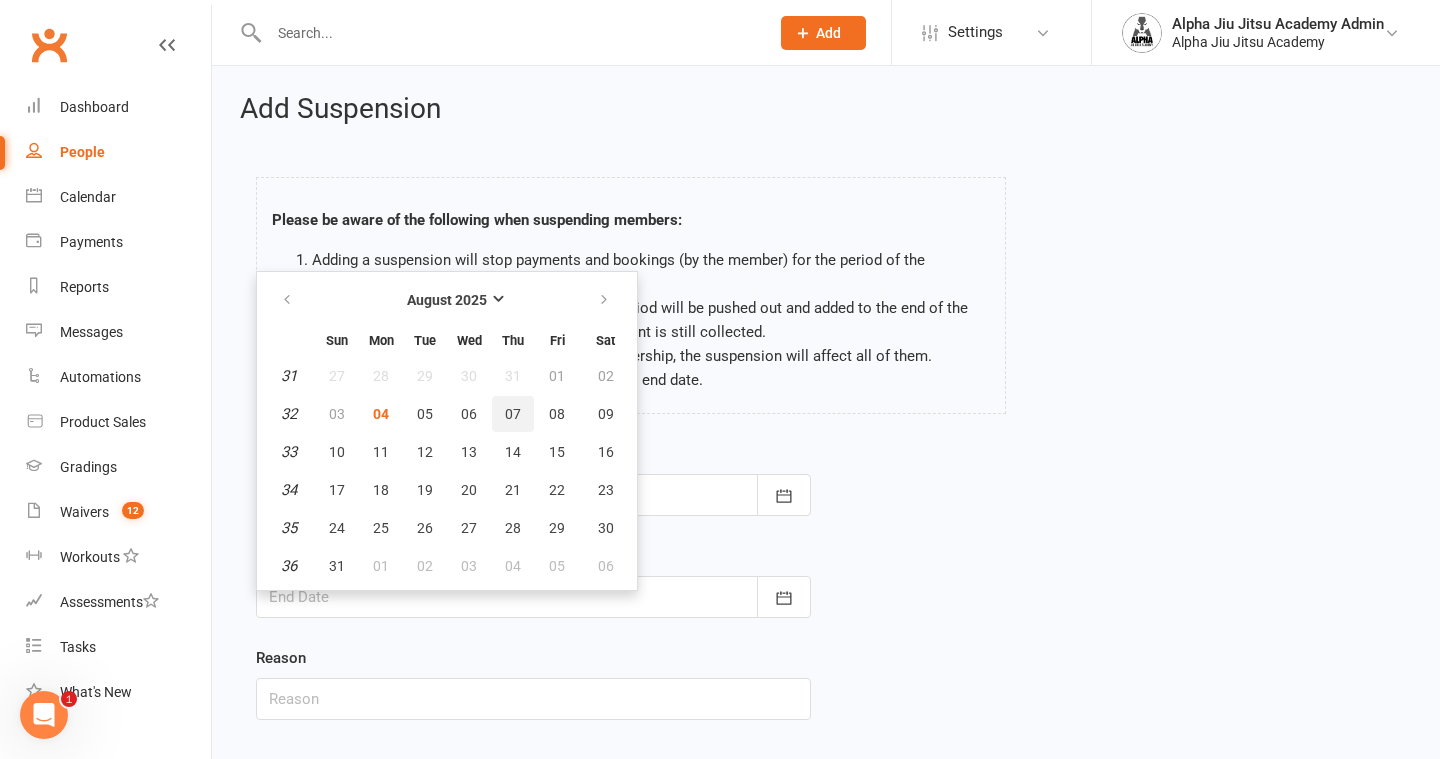 click on "07" at bounding box center [513, 414] 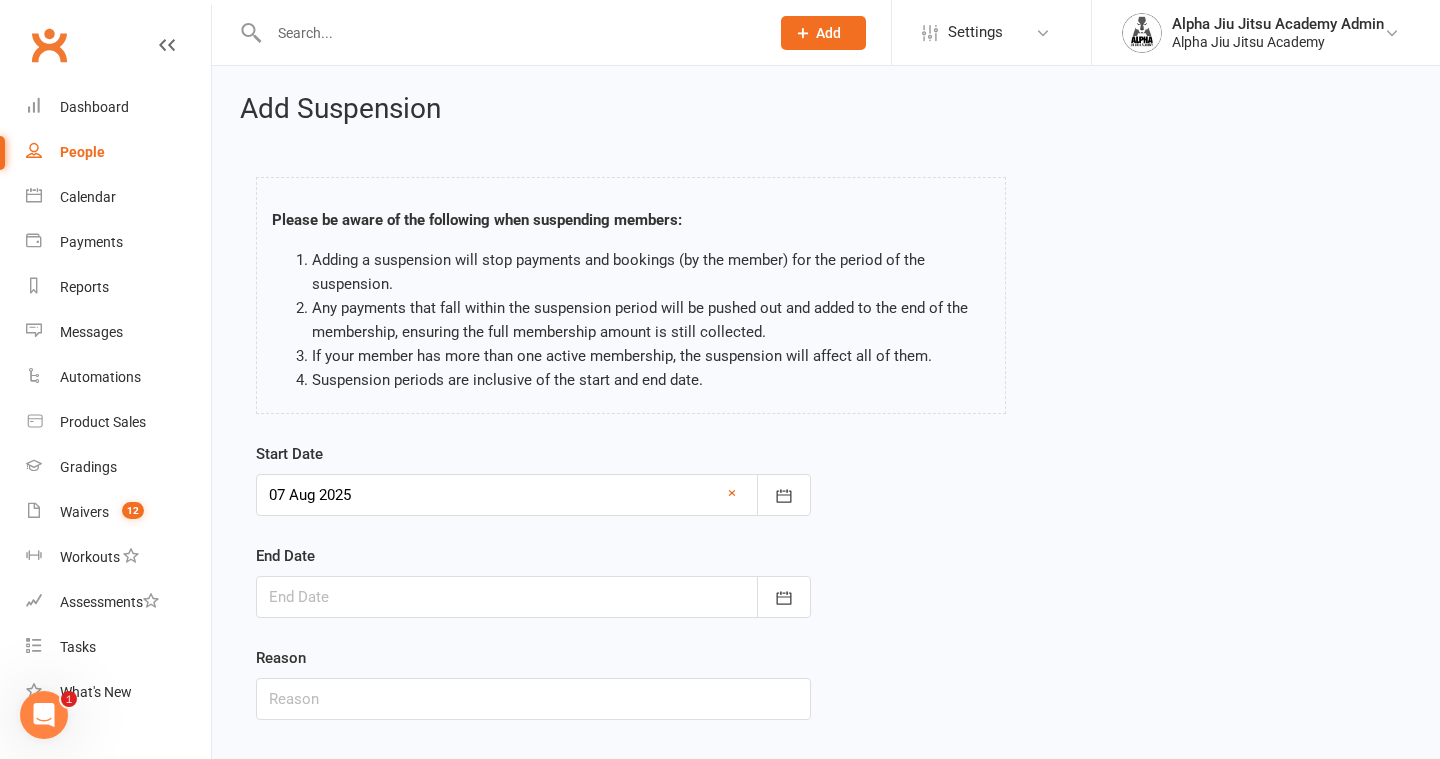 click at bounding box center [533, 597] 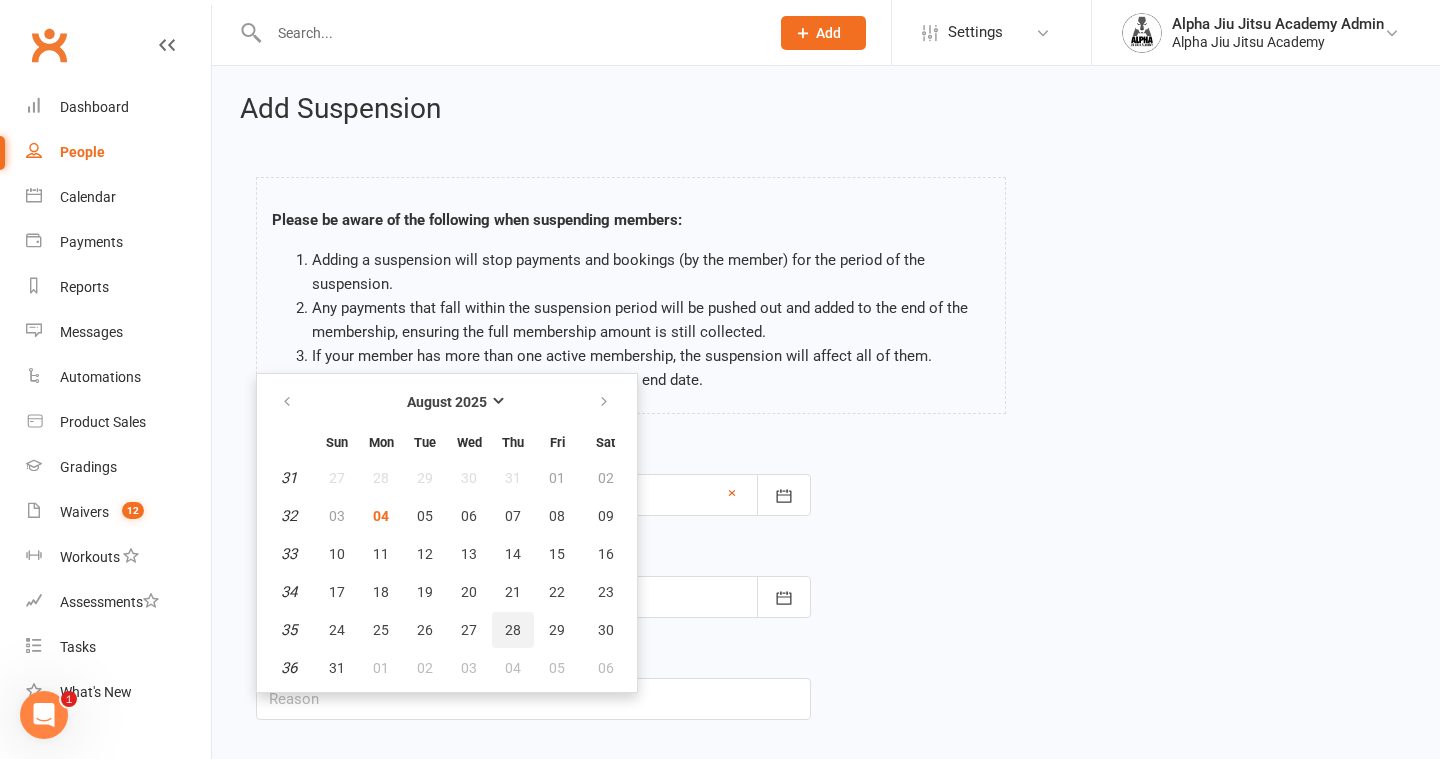 click on "28" at bounding box center (513, 630) 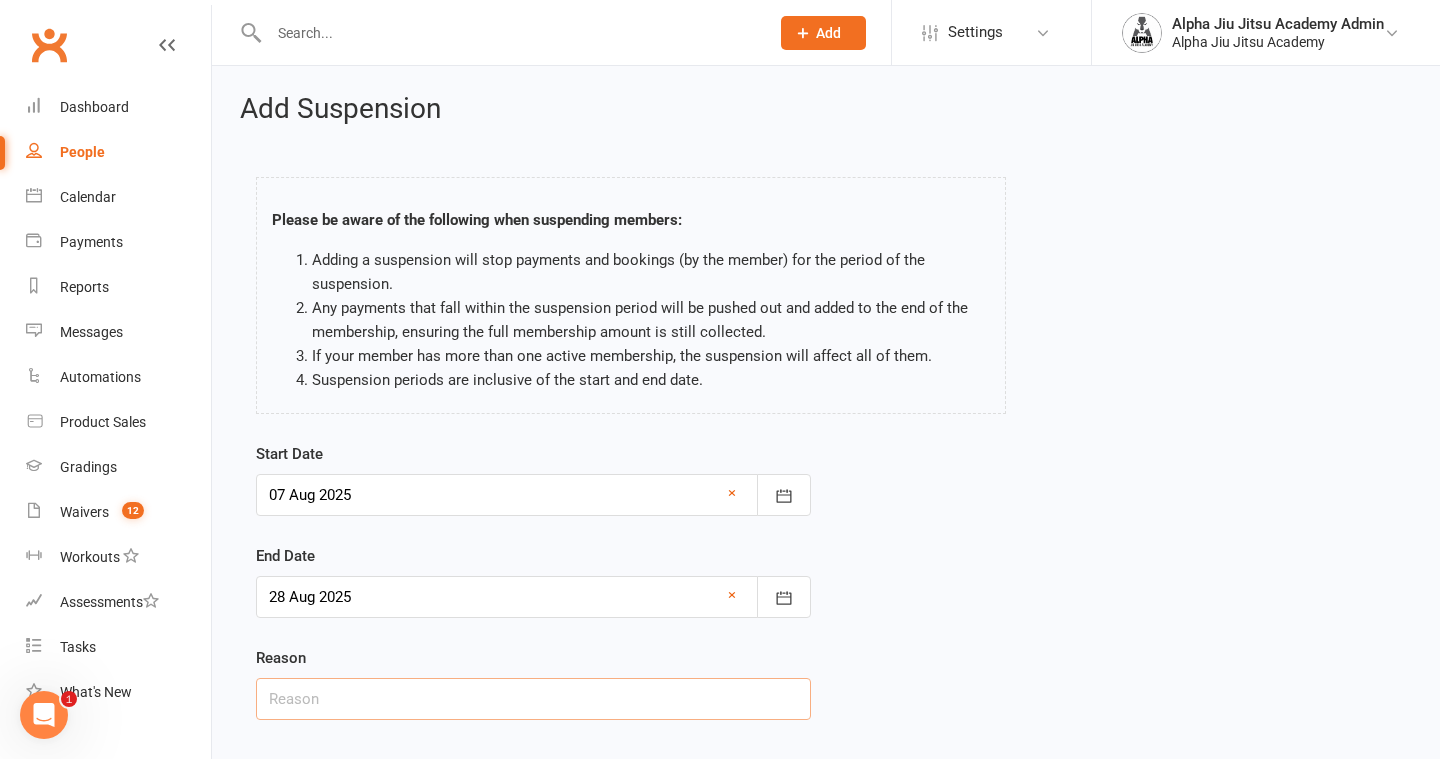 click at bounding box center [533, 699] 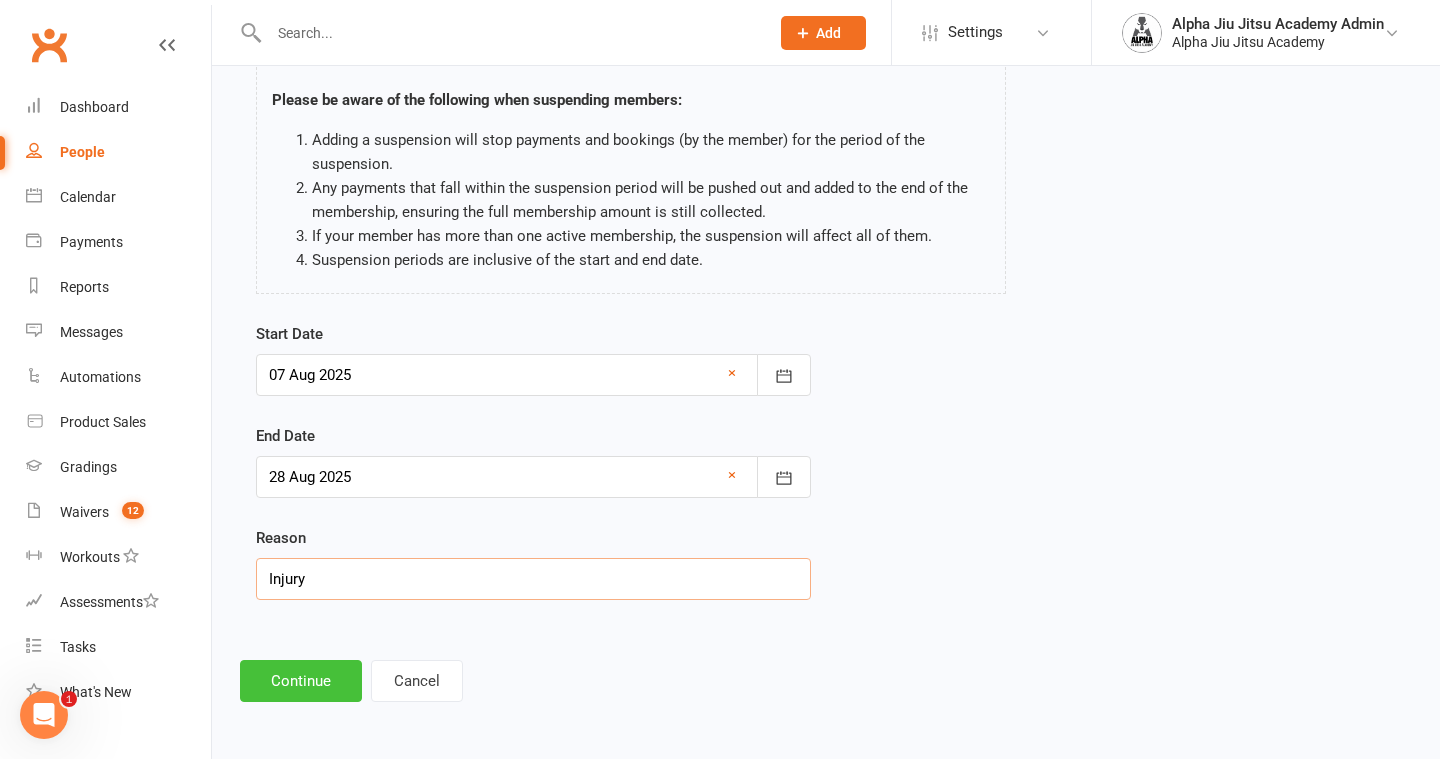 type on "Injury" 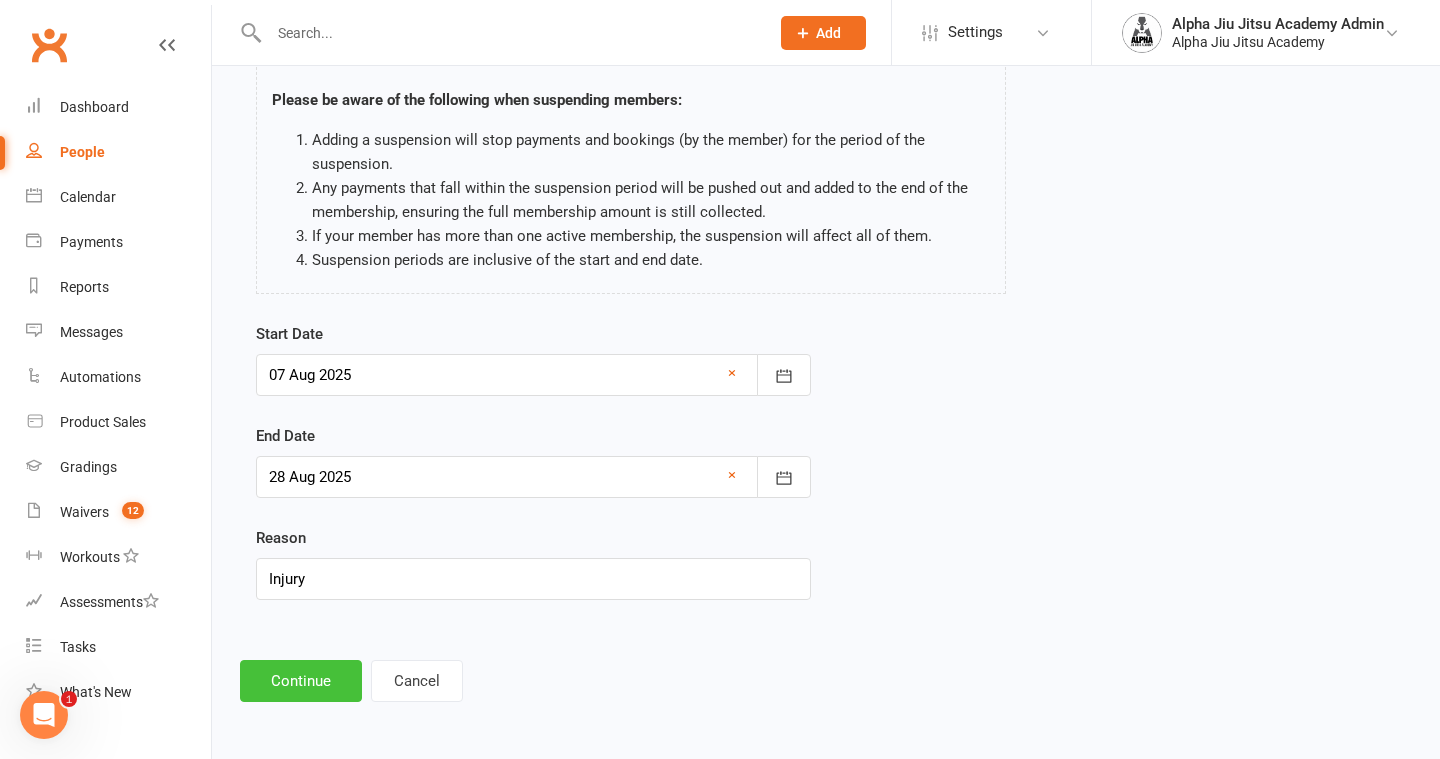 click on "Continue" at bounding box center [301, 681] 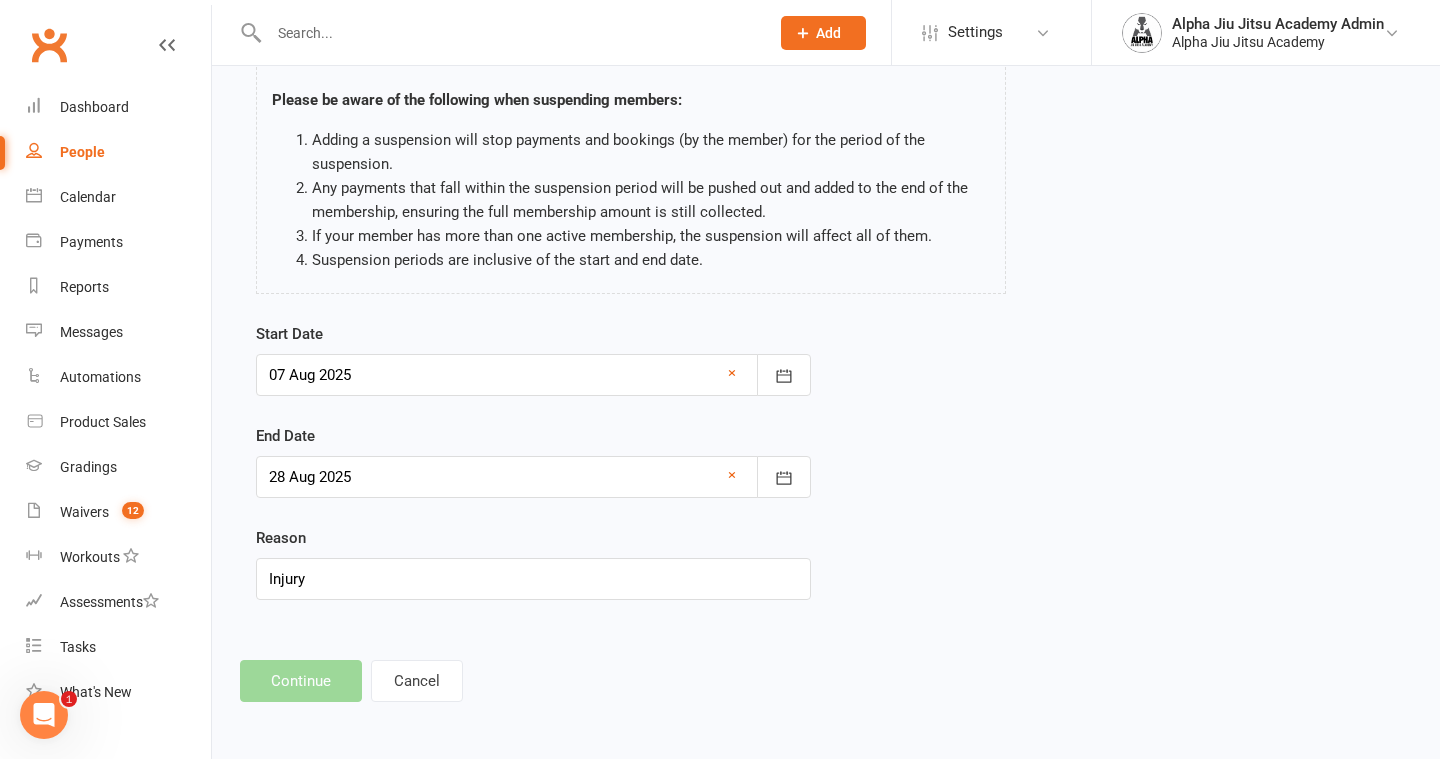 scroll, scrollTop: 0, scrollLeft: 0, axis: both 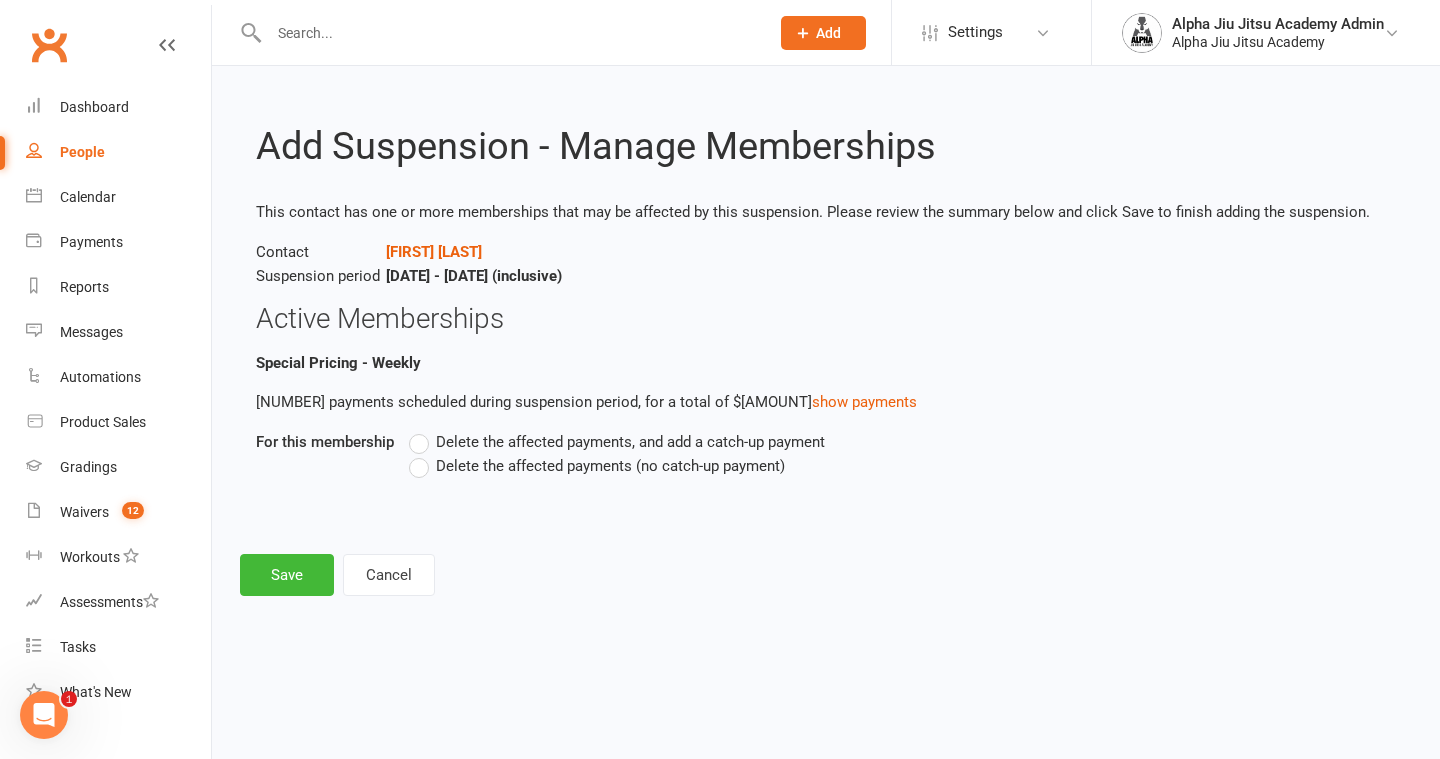 click on "Delete the affected payments (no catch-up payment)" at bounding box center (597, 466) 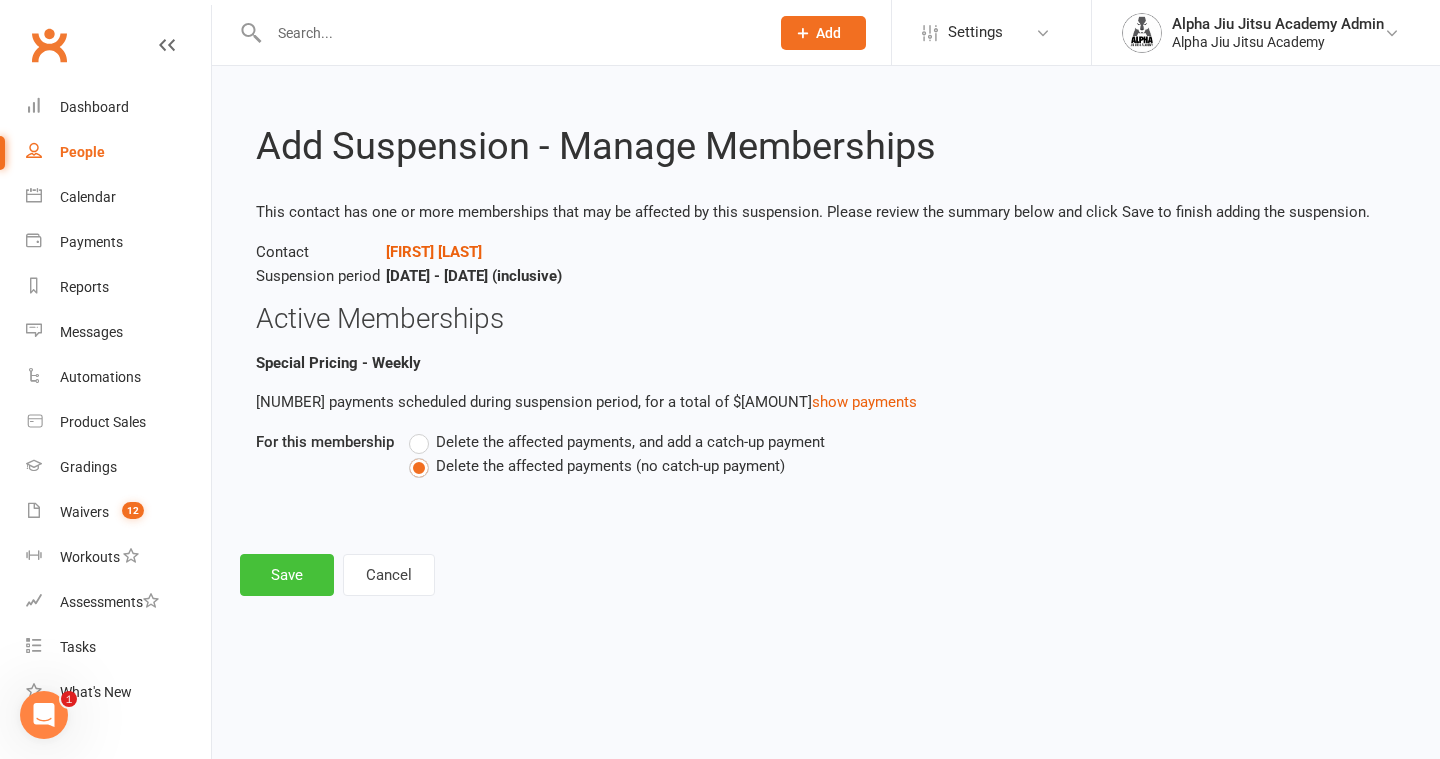 click on "Save" at bounding box center [287, 575] 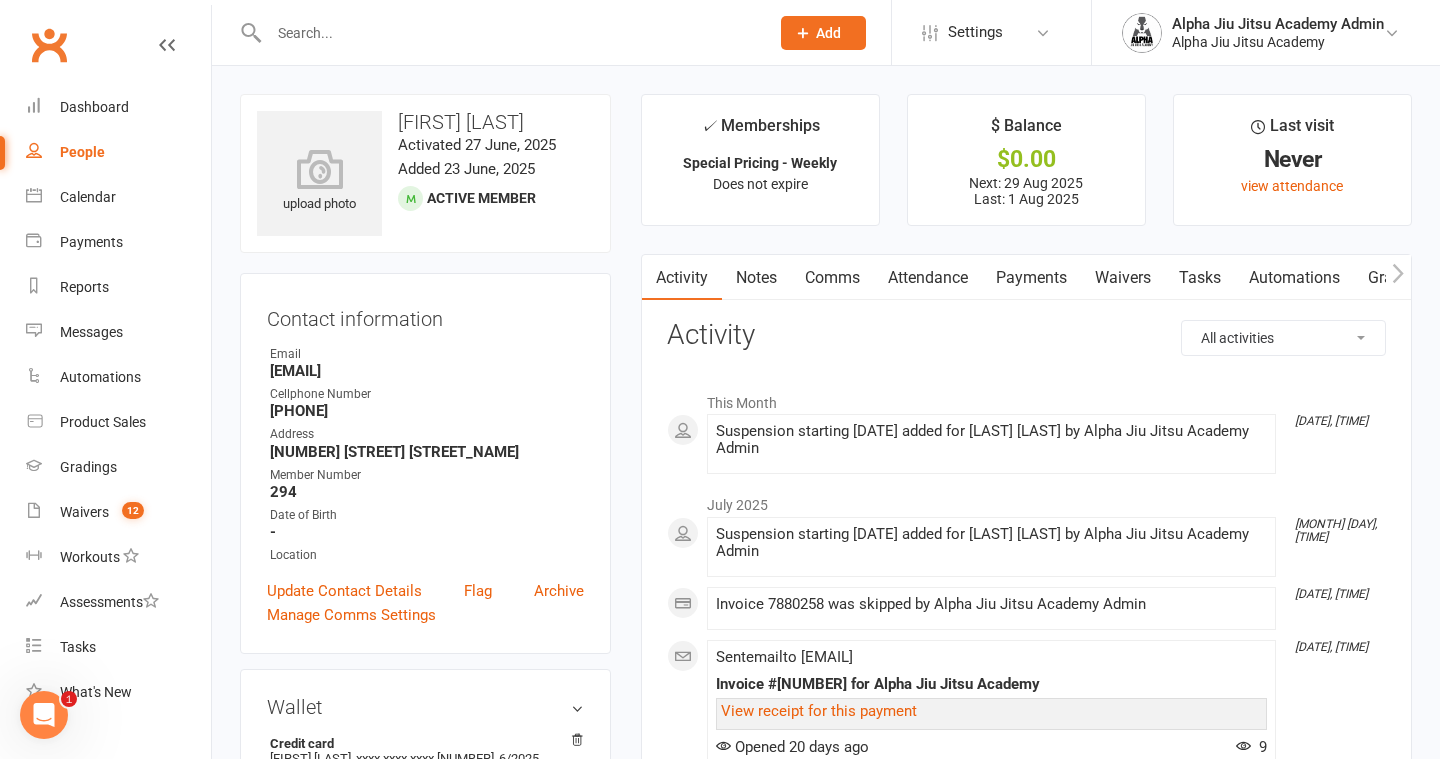 click on "People" at bounding box center (118, 152) 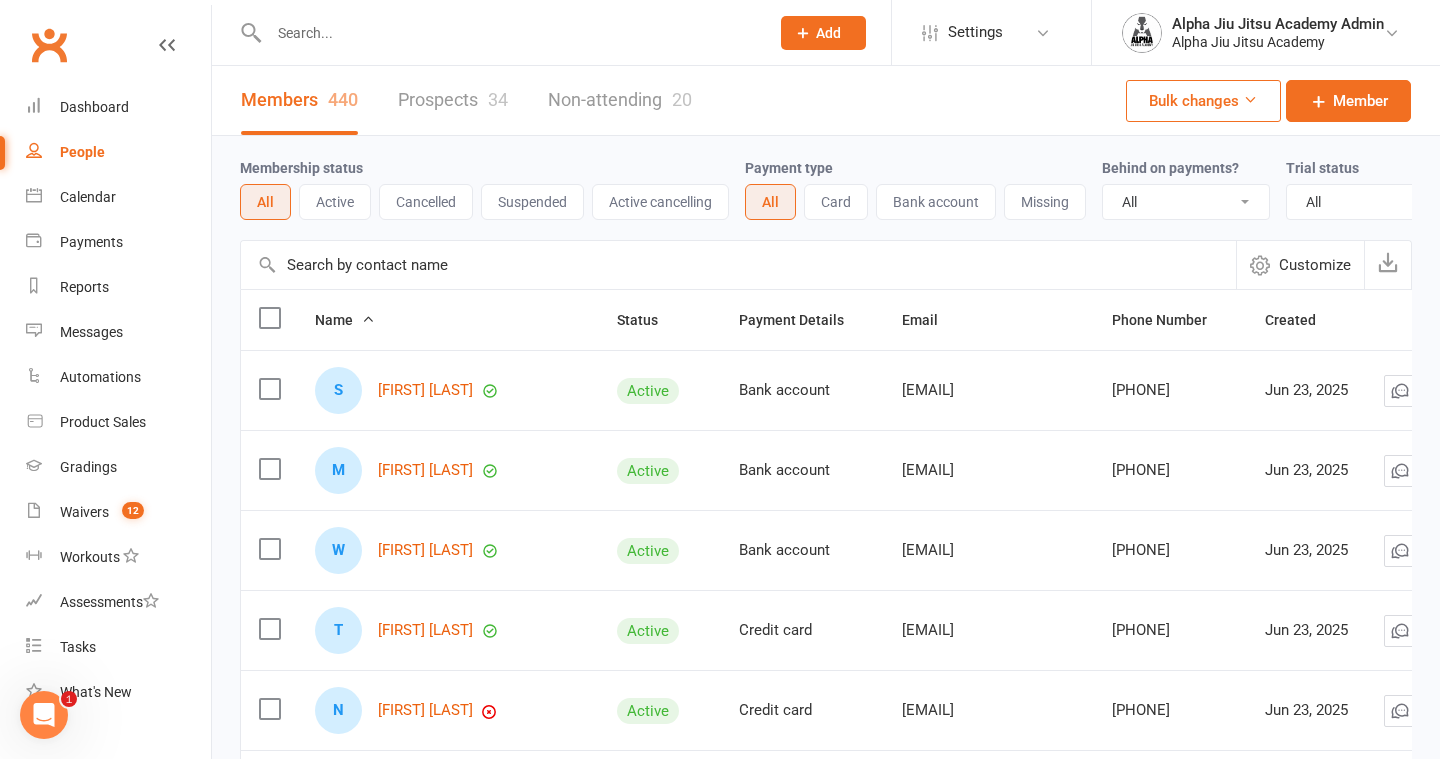 click at bounding box center (738, 265) 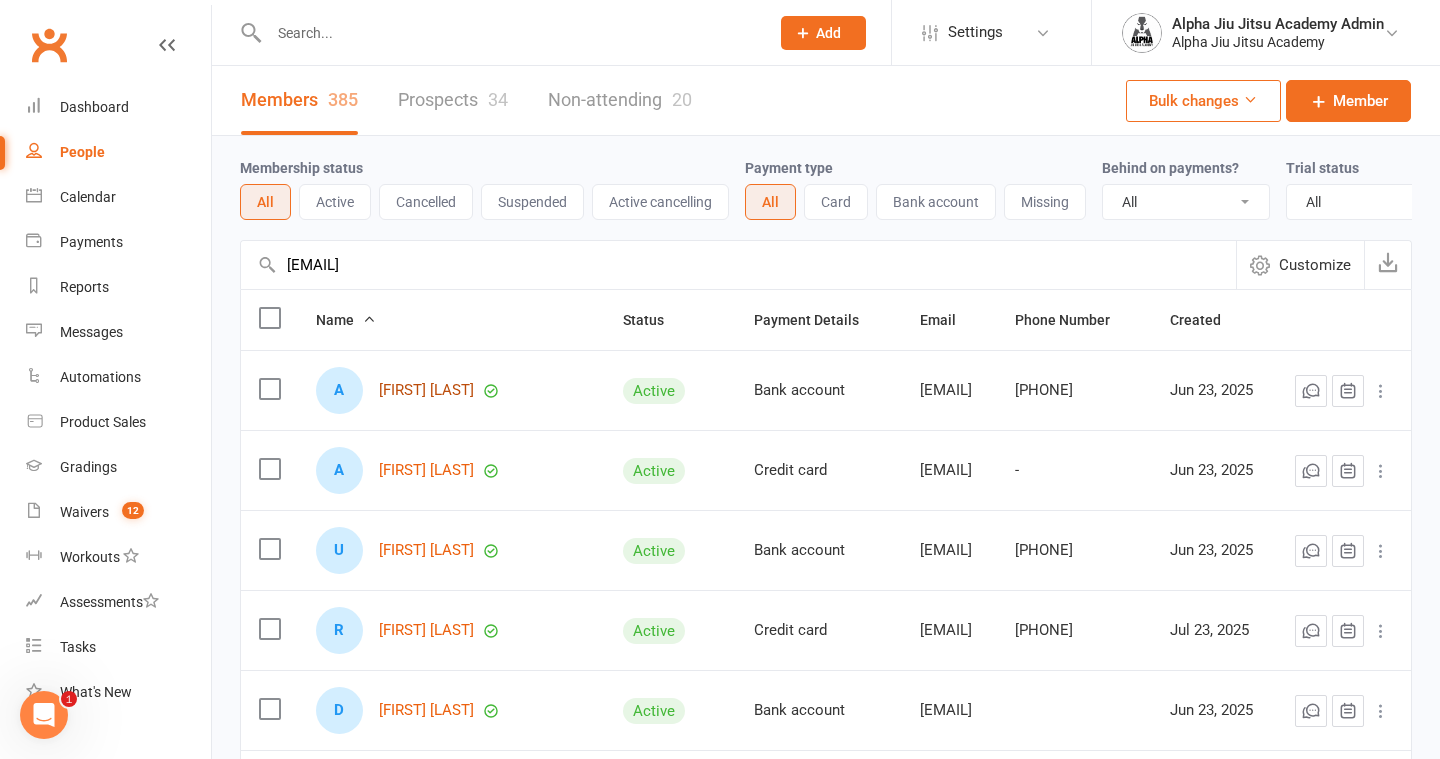 type on "[EMAIL]" 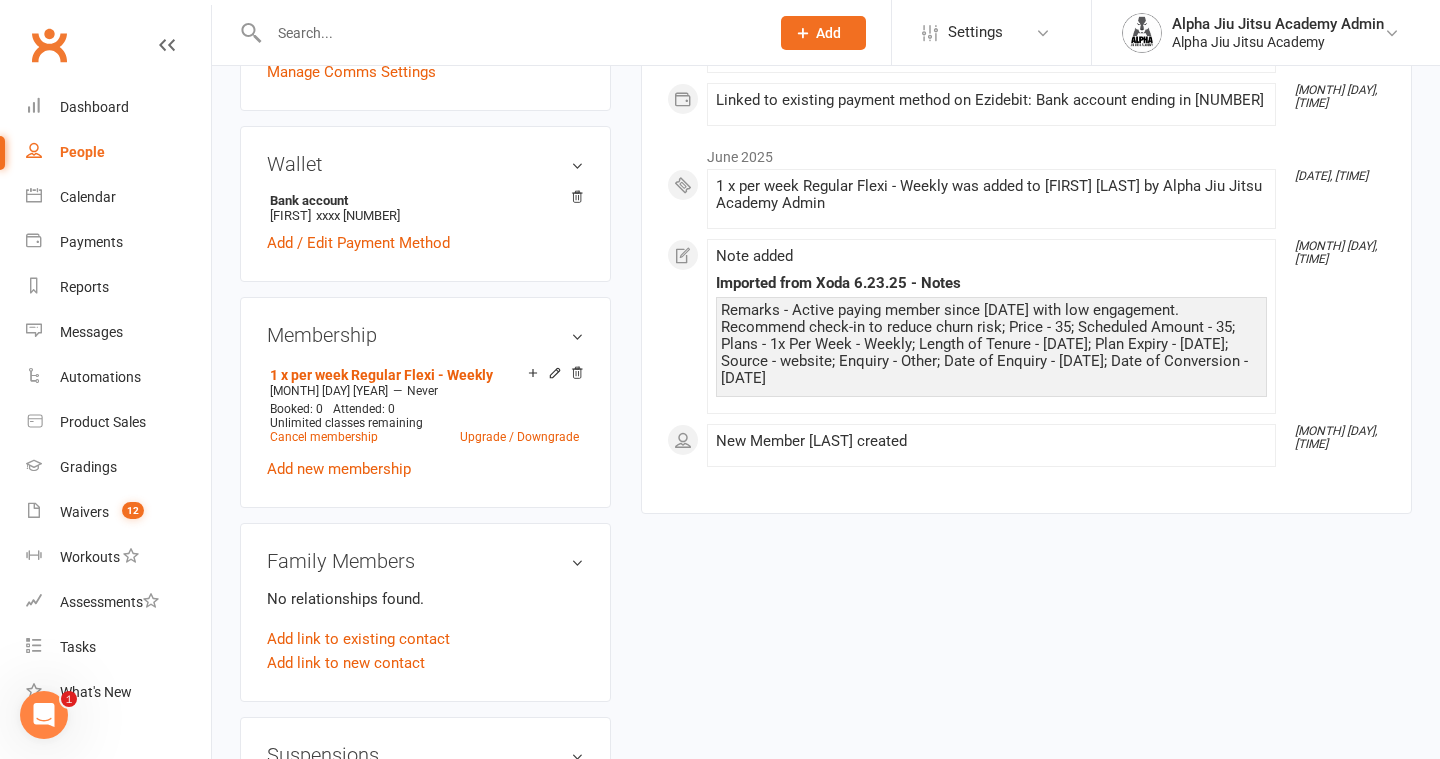 scroll, scrollTop: 748, scrollLeft: 0, axis: vertical 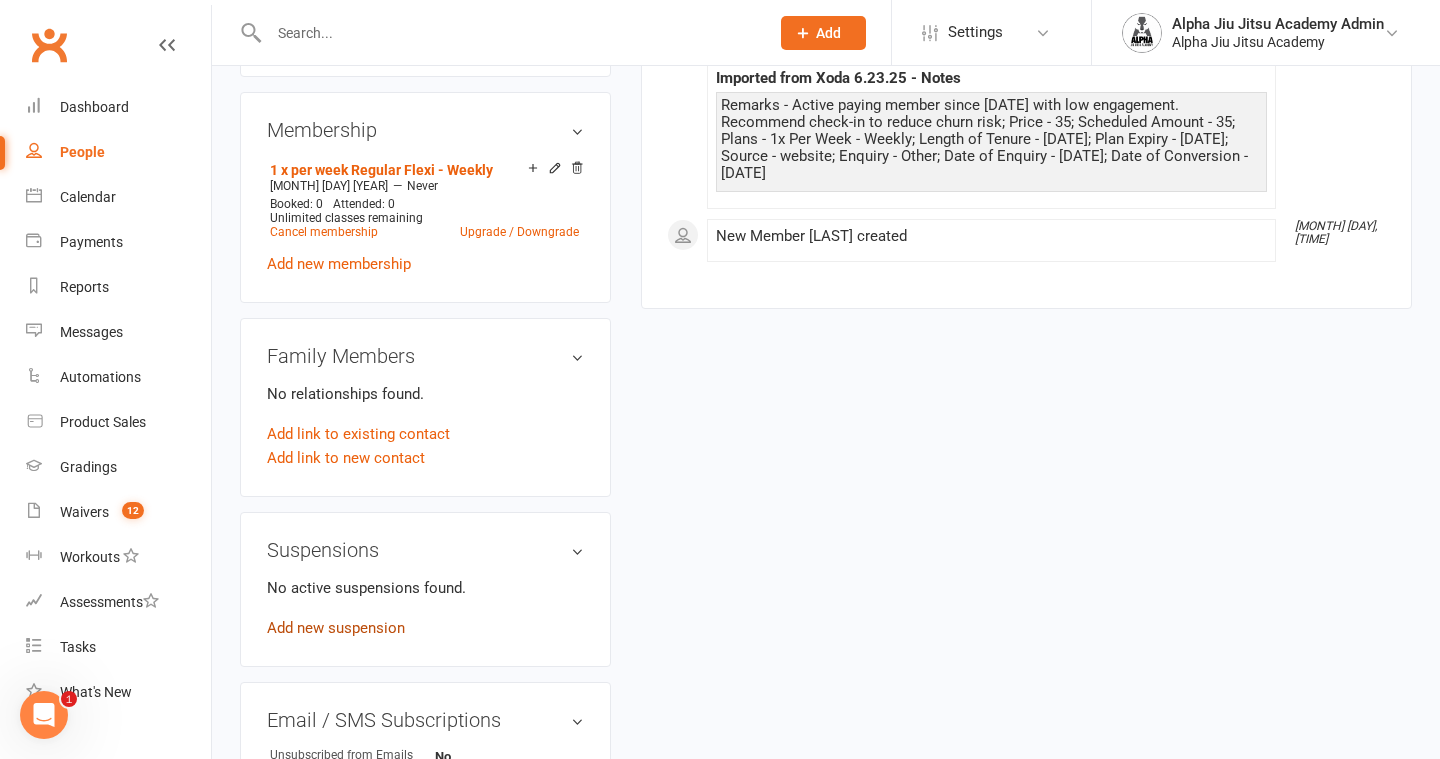 click on "Add new suspension" at bounding box center (336, 628) 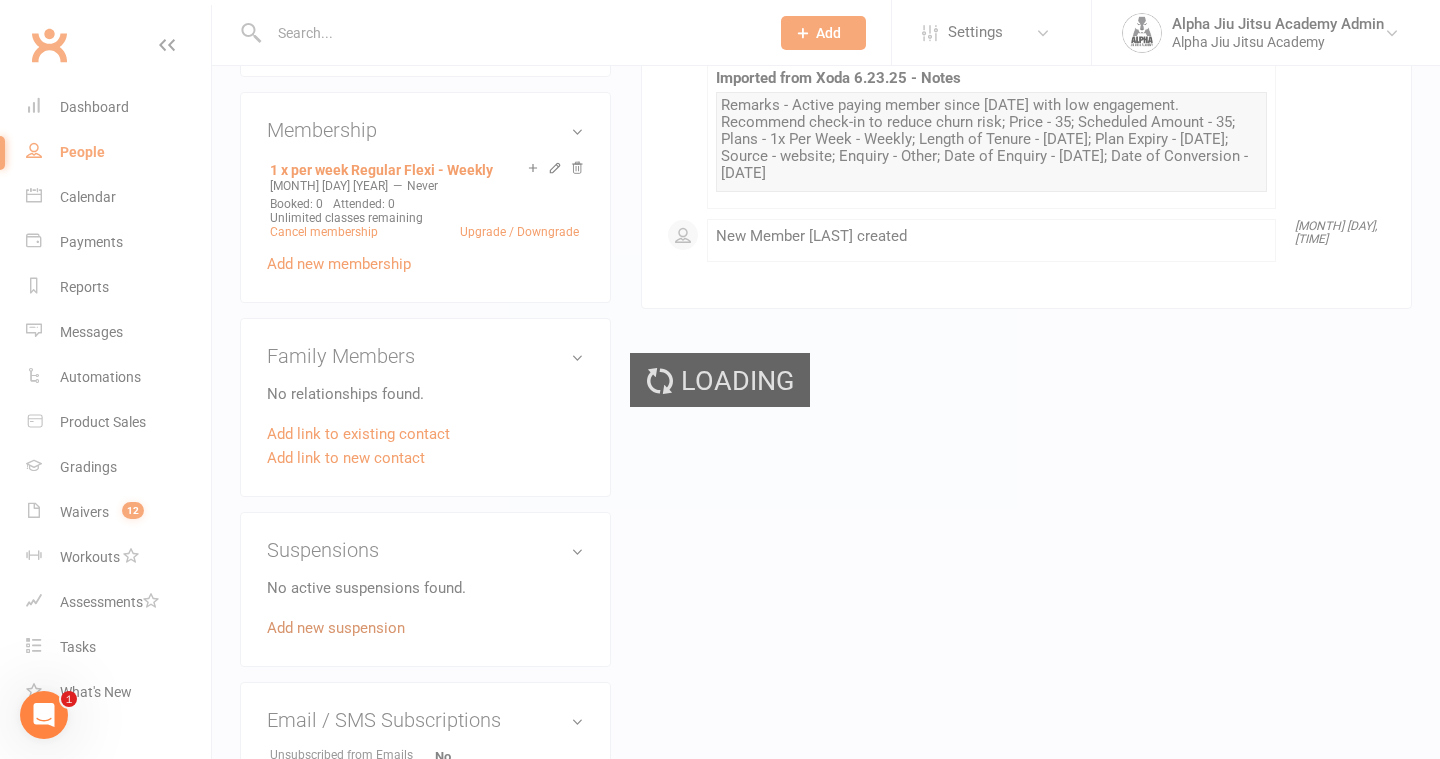 scroll, scrollTop: 0, scrollLeft: 0, axis: both 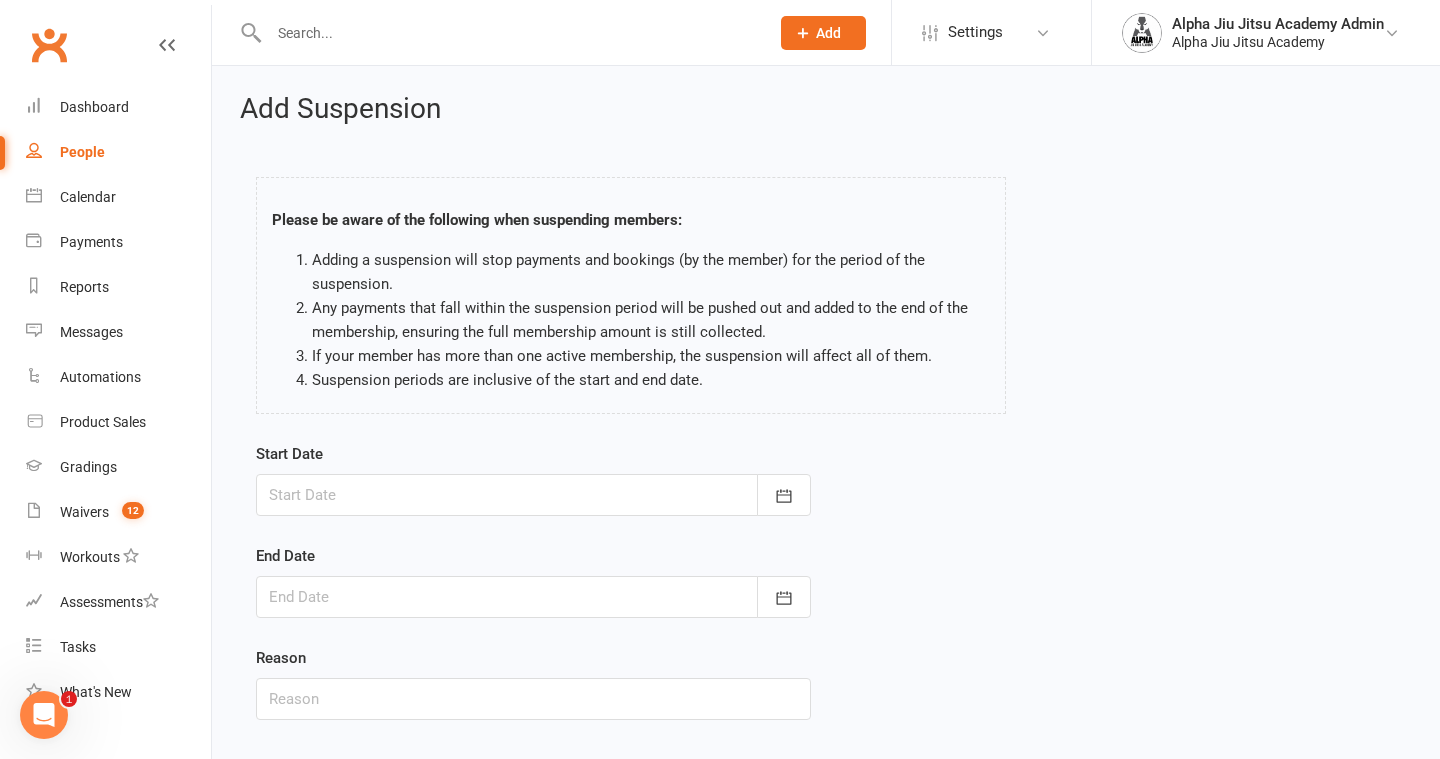 click at bounding box center [533, 495] 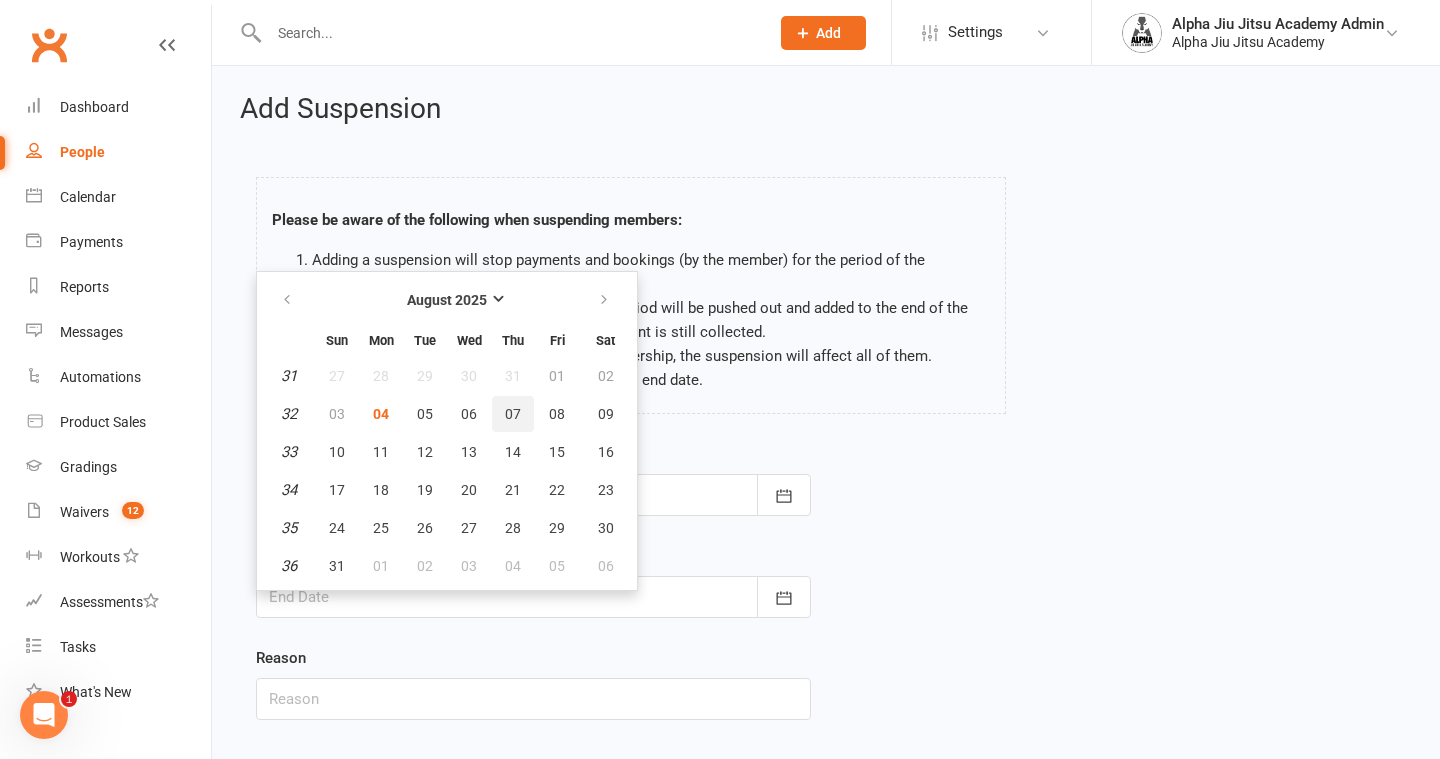 click on "07" at bounding box center [513, 414] 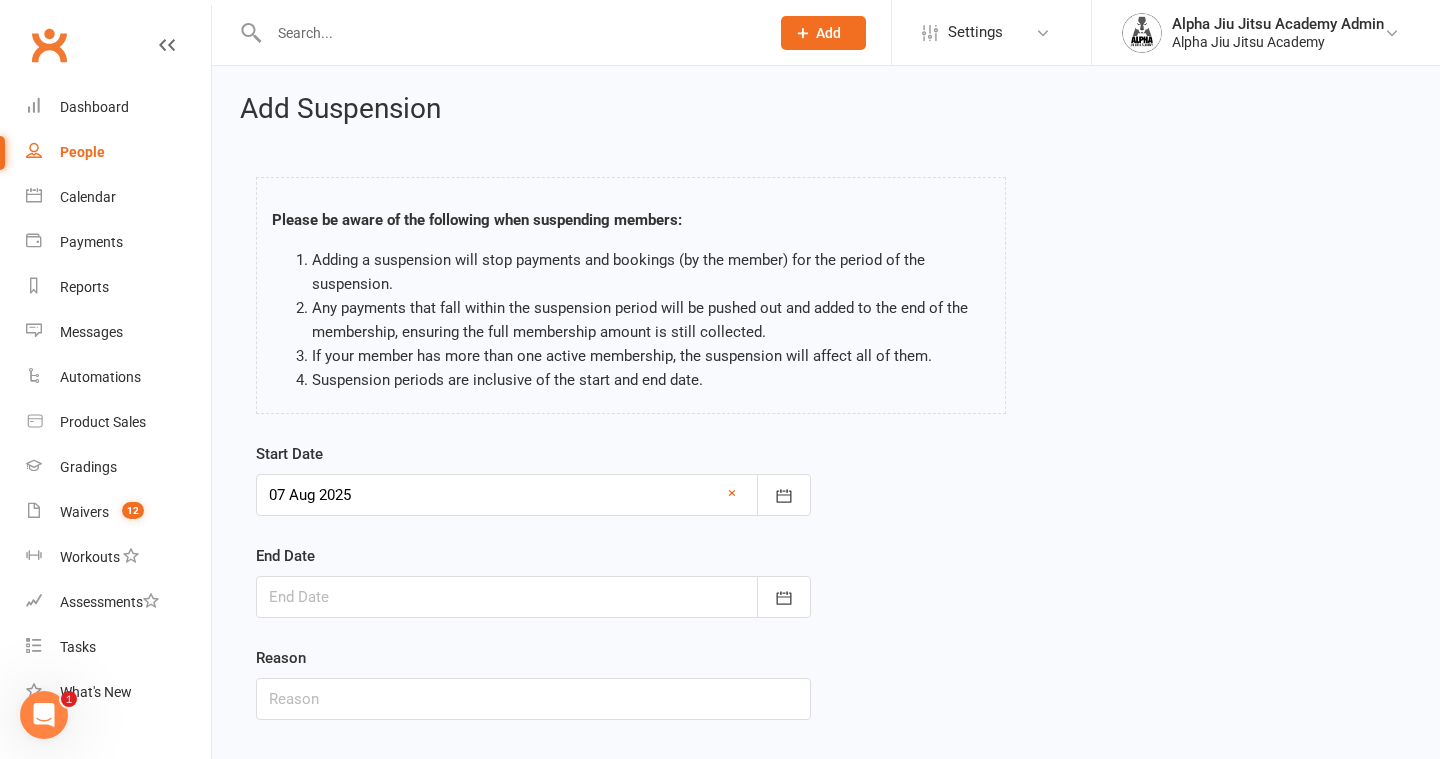 click at bounding box center [533, 597] 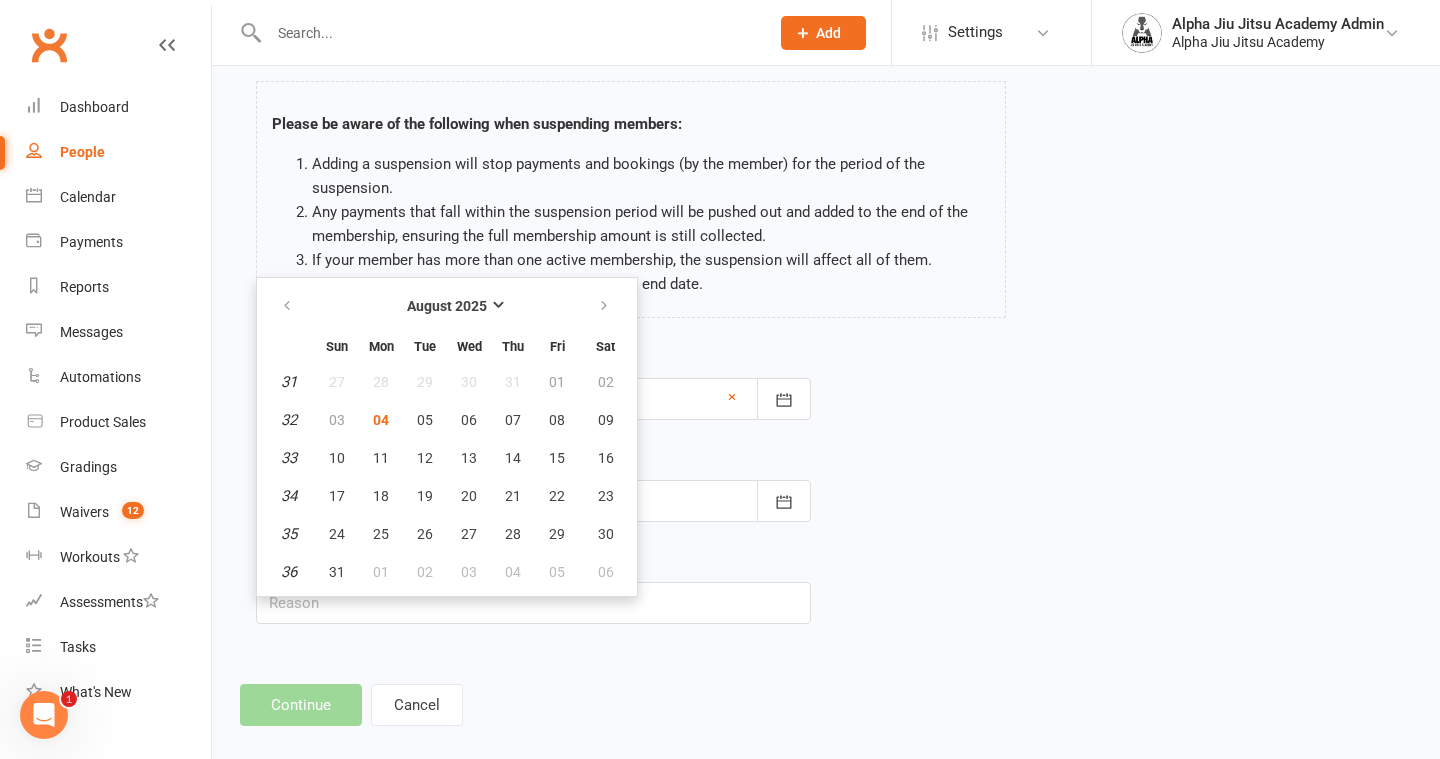 scroll, scrollTop: 120, scrollLeft: 0, axis: vertical 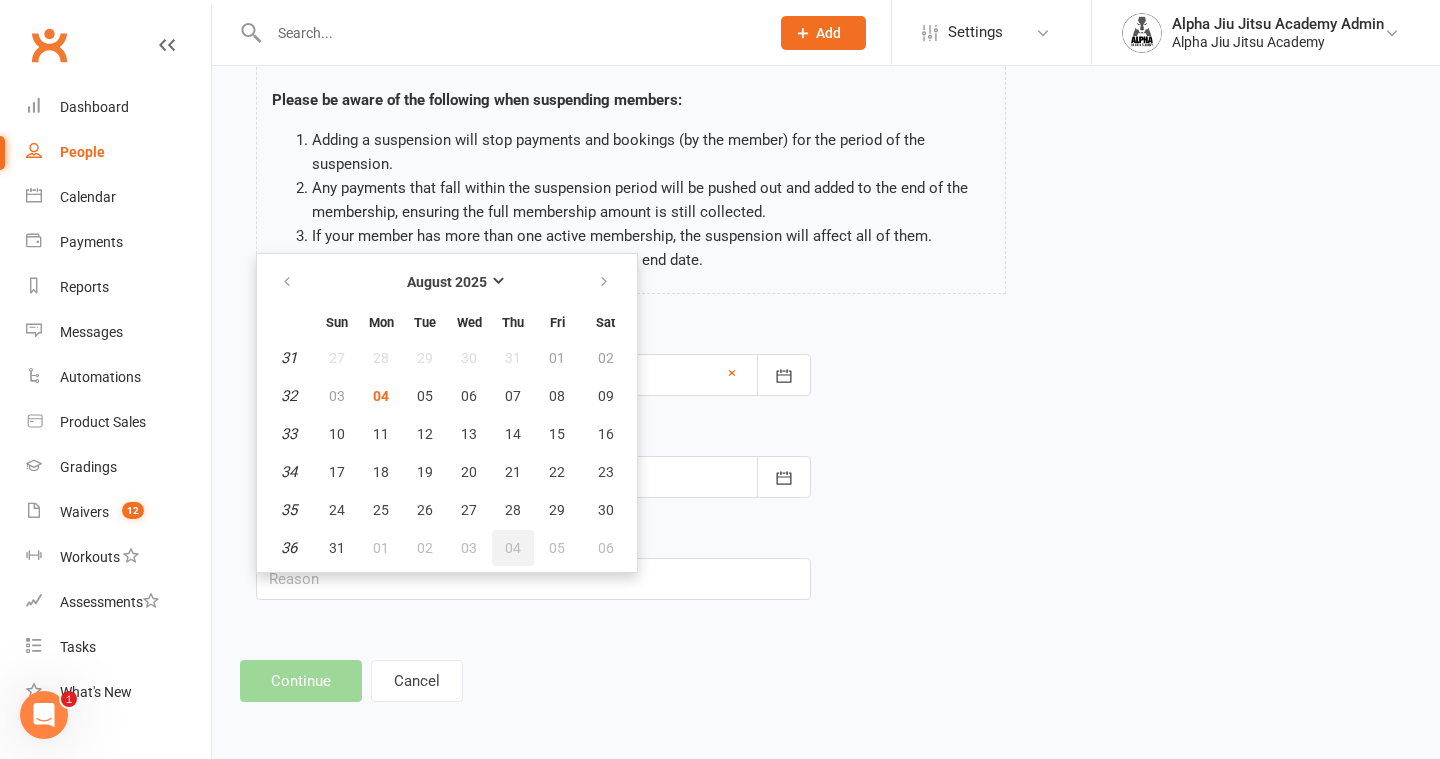 click on "04" at bounding box center (513, 548) 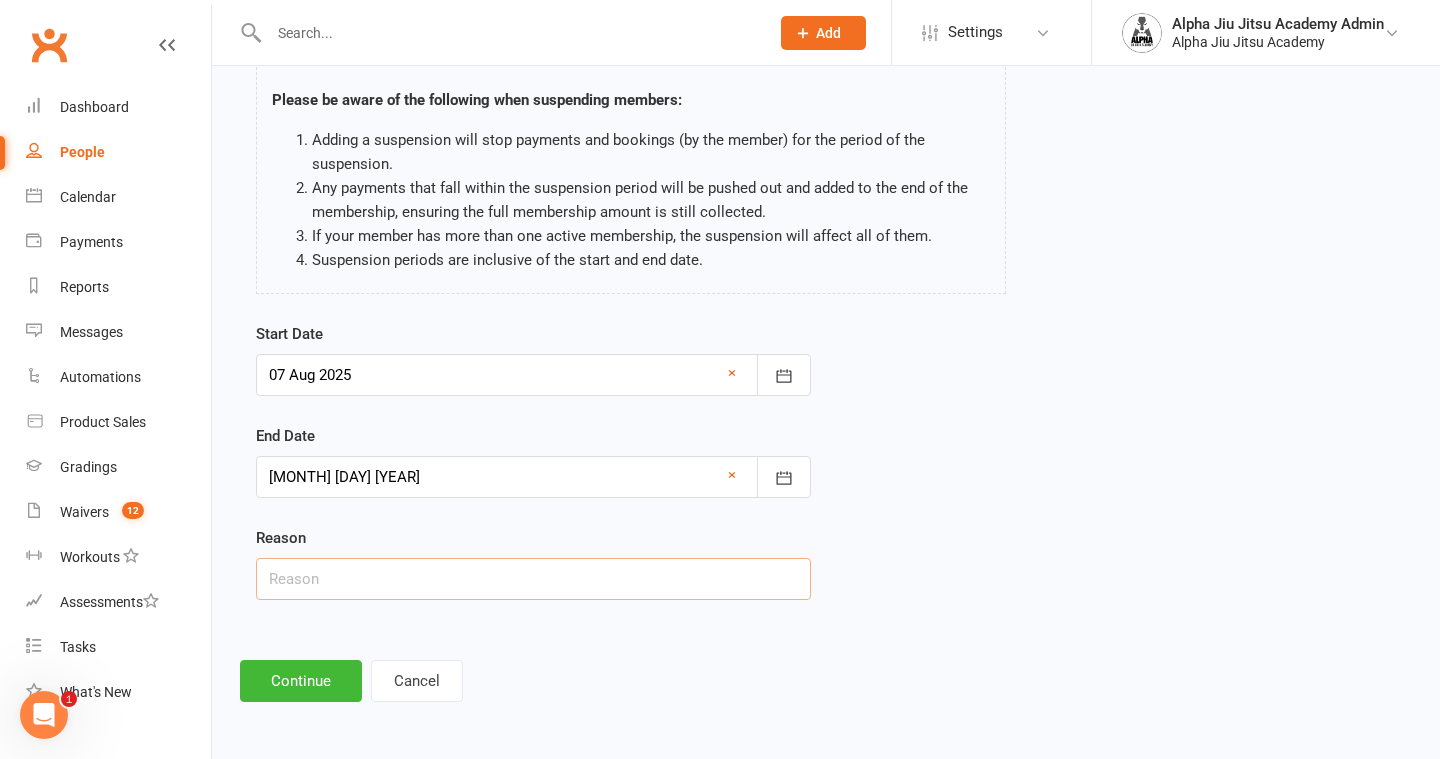 click at bounding box center [533, 579] 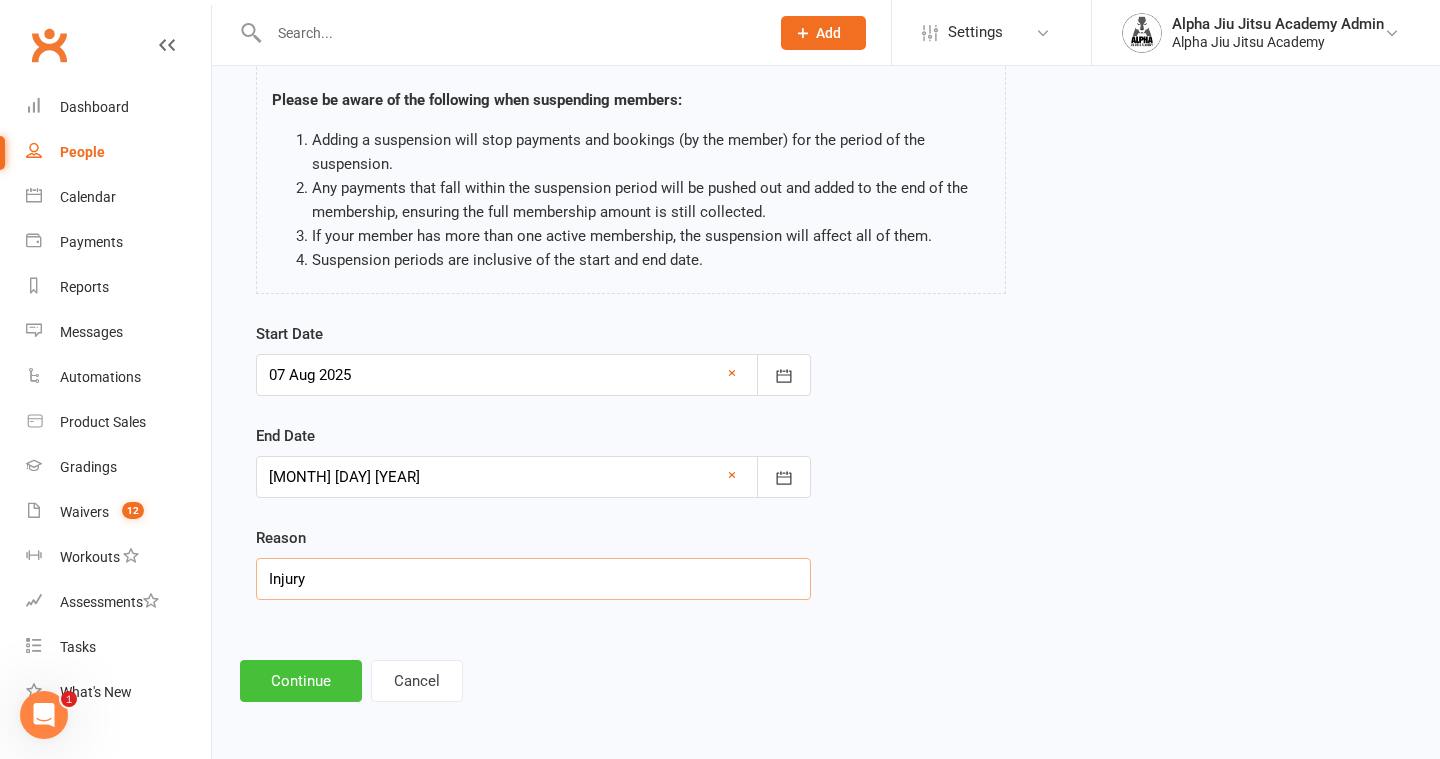 type on "Injury" 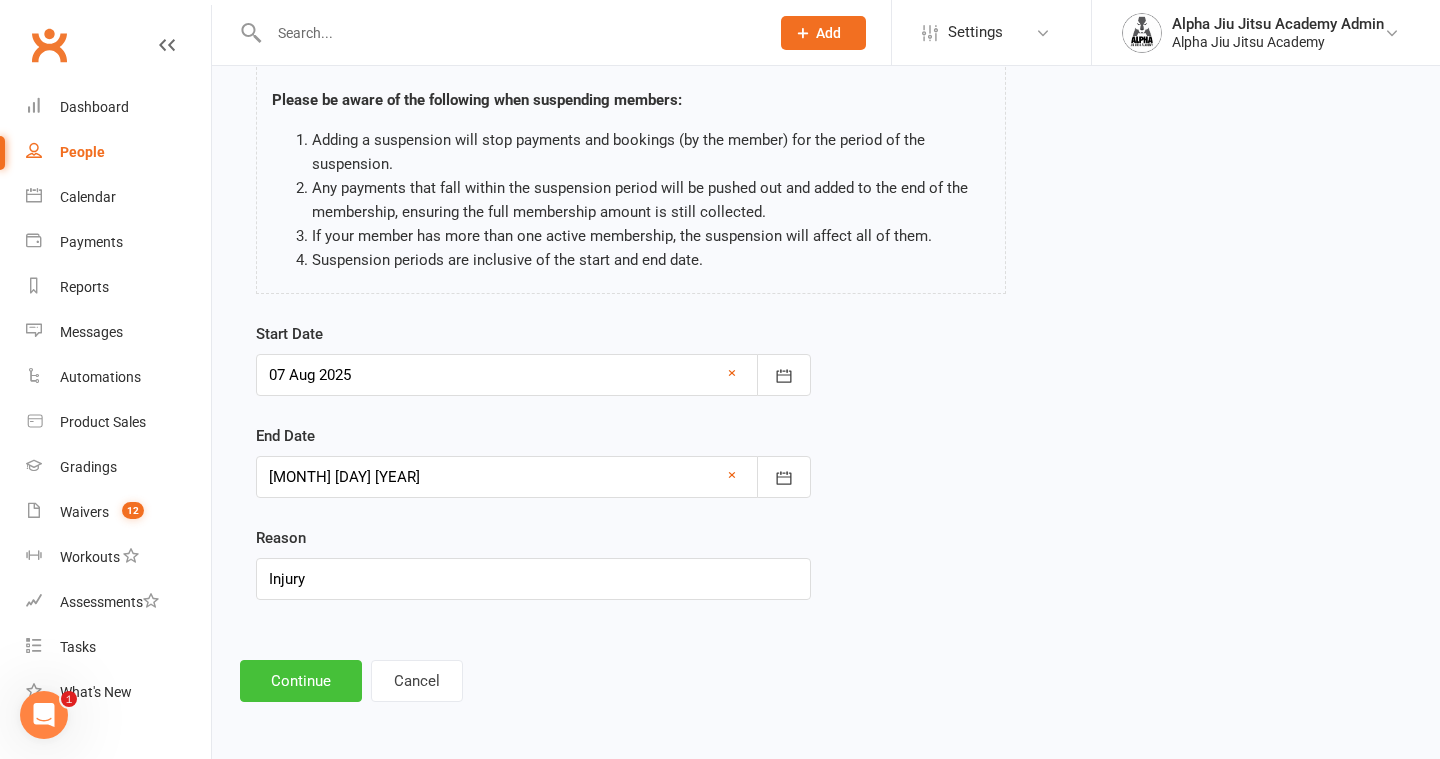 click on "Continue" at bounding box center [301, 681] 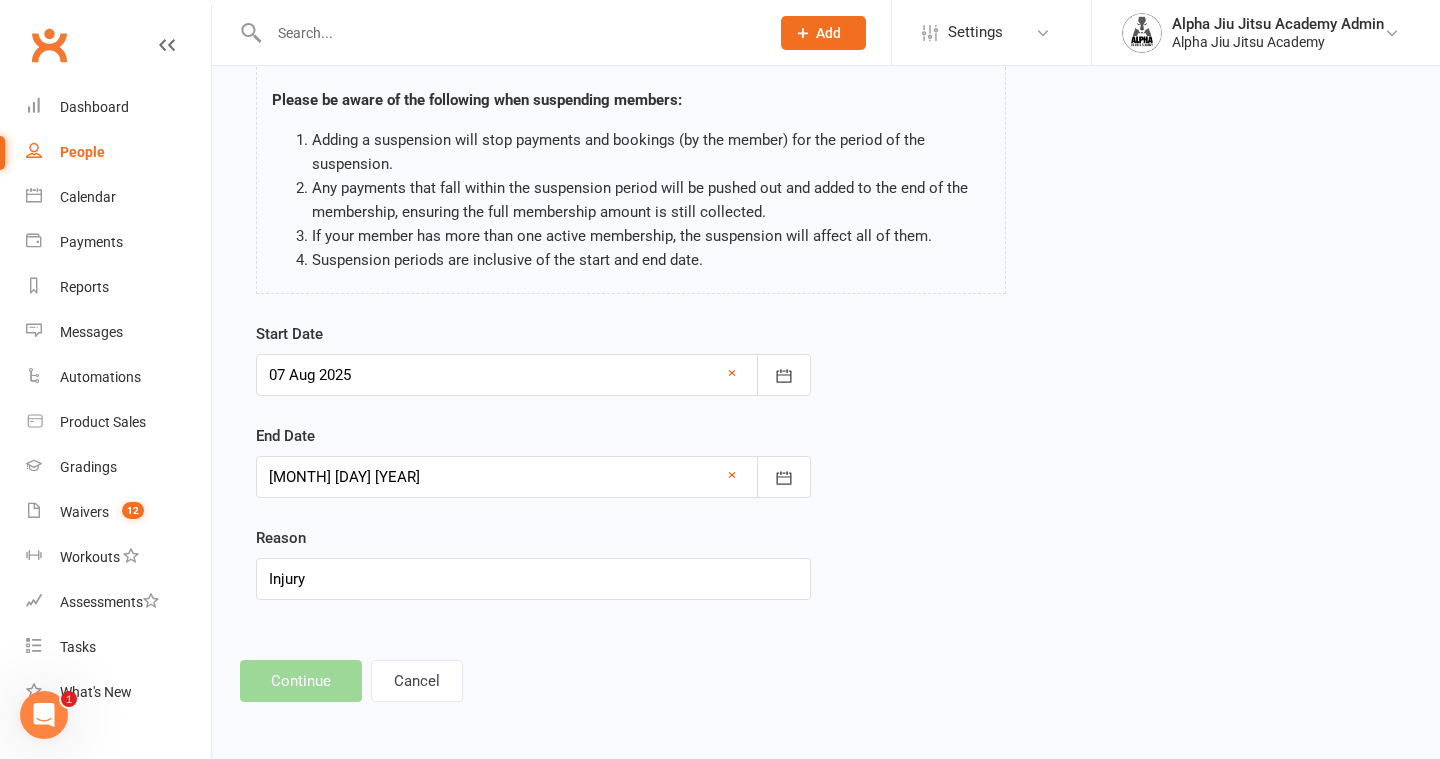 scroll, scrollTop: 0, scrollLeft: 0, axis: both 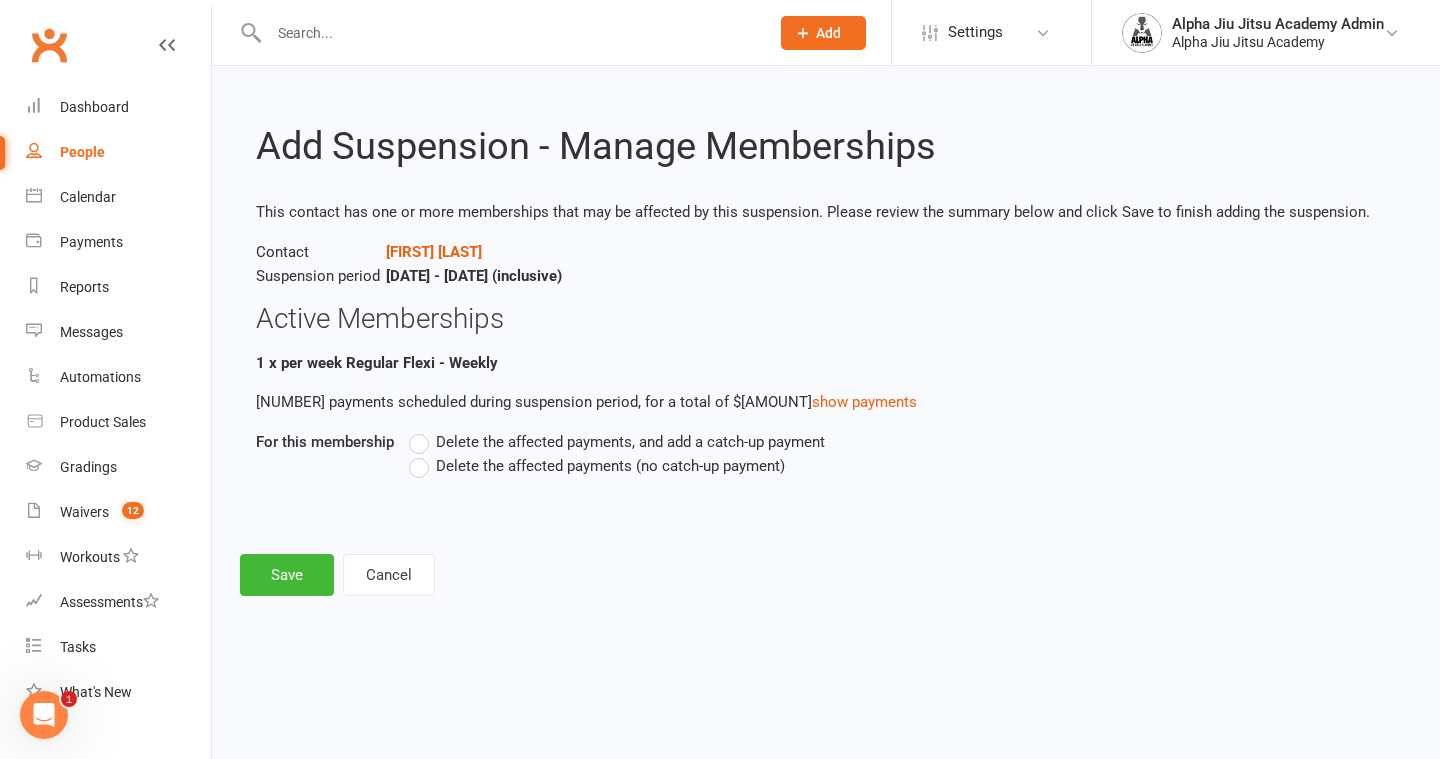 click on "Delete the affected payments, and add a catch-up payment Delete the affected payments (no catch-up payment)" at bounding box center [774, 468] 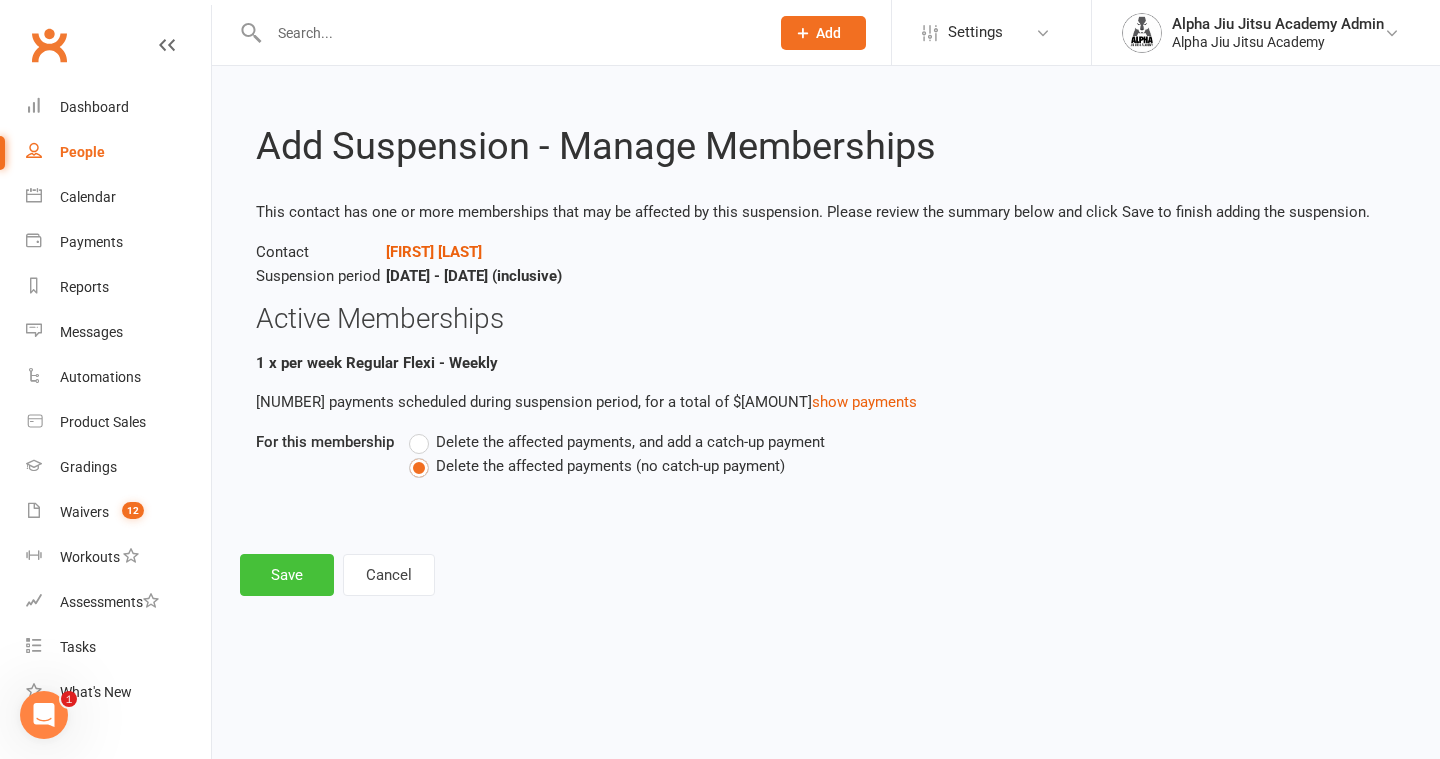 click on "Save" at bounding box center (287, 575) 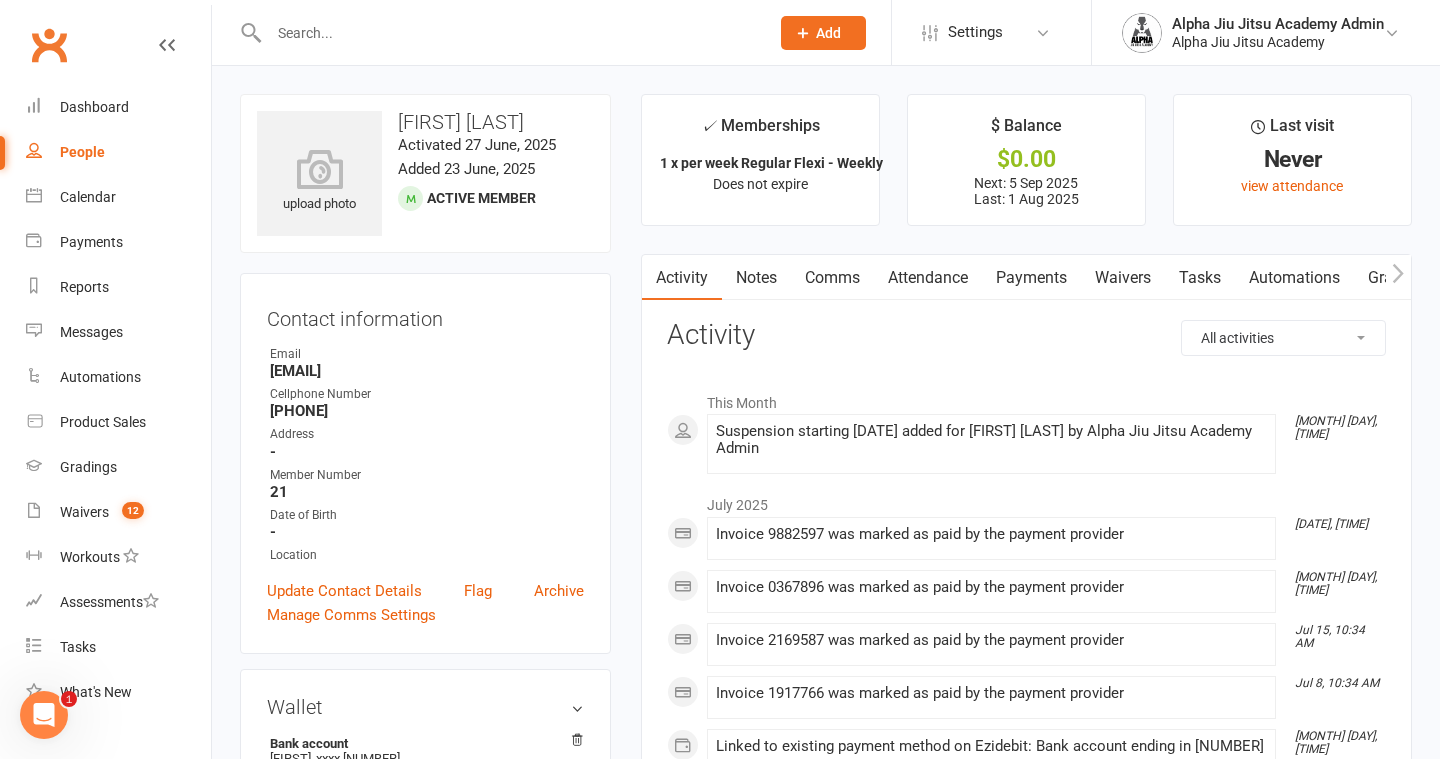 click on "People" at bounding box center [118, 152] 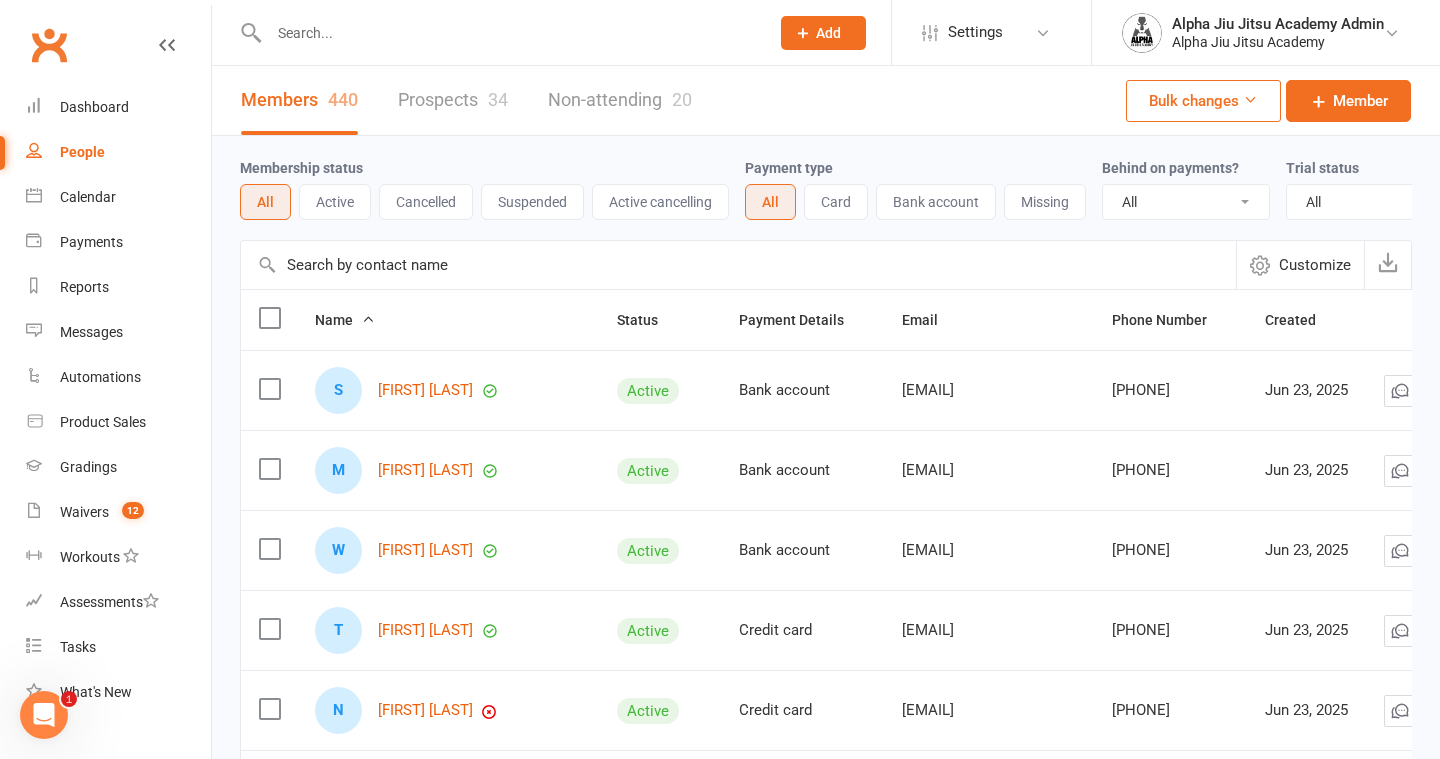 click at bounding box center [738, 265] 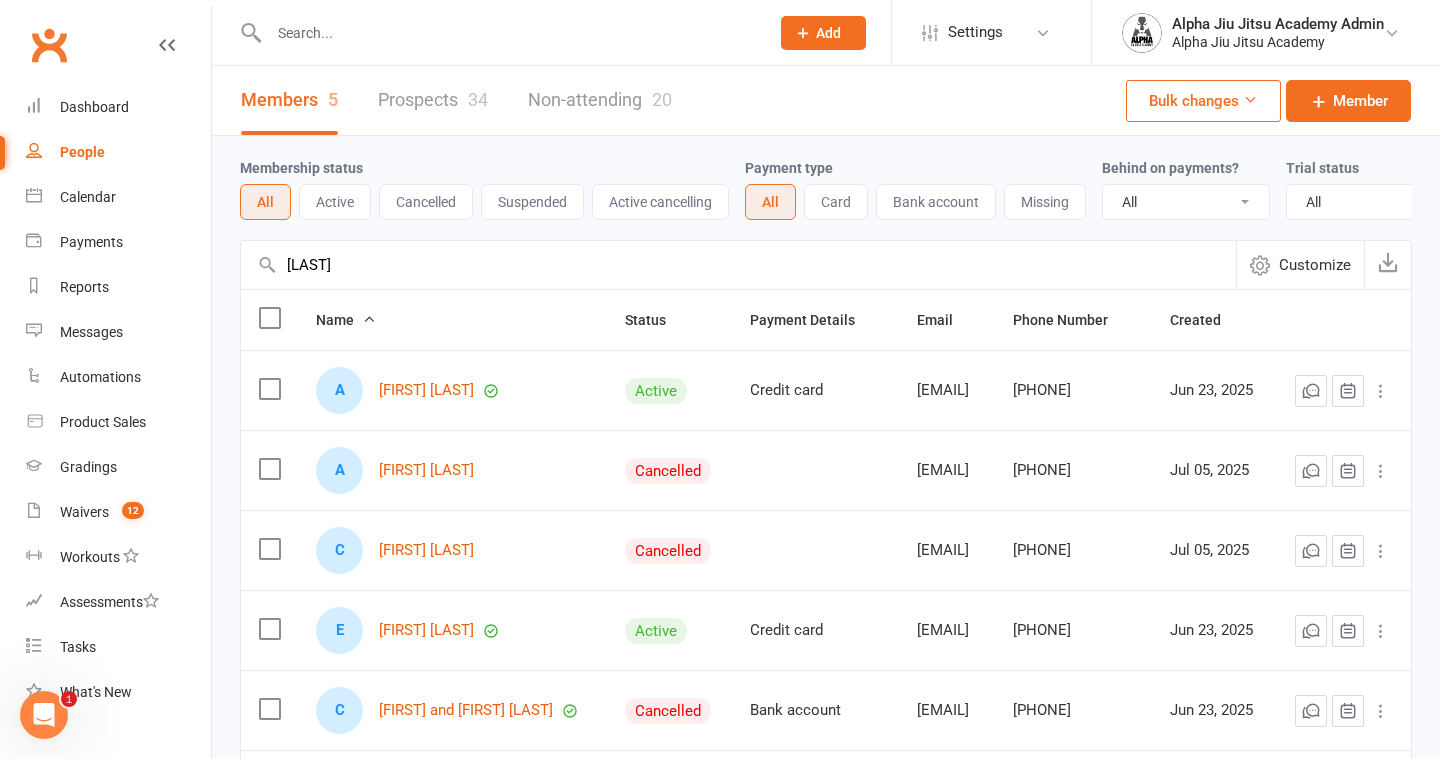click on "[LAST]" at bounding box center [738, 265] 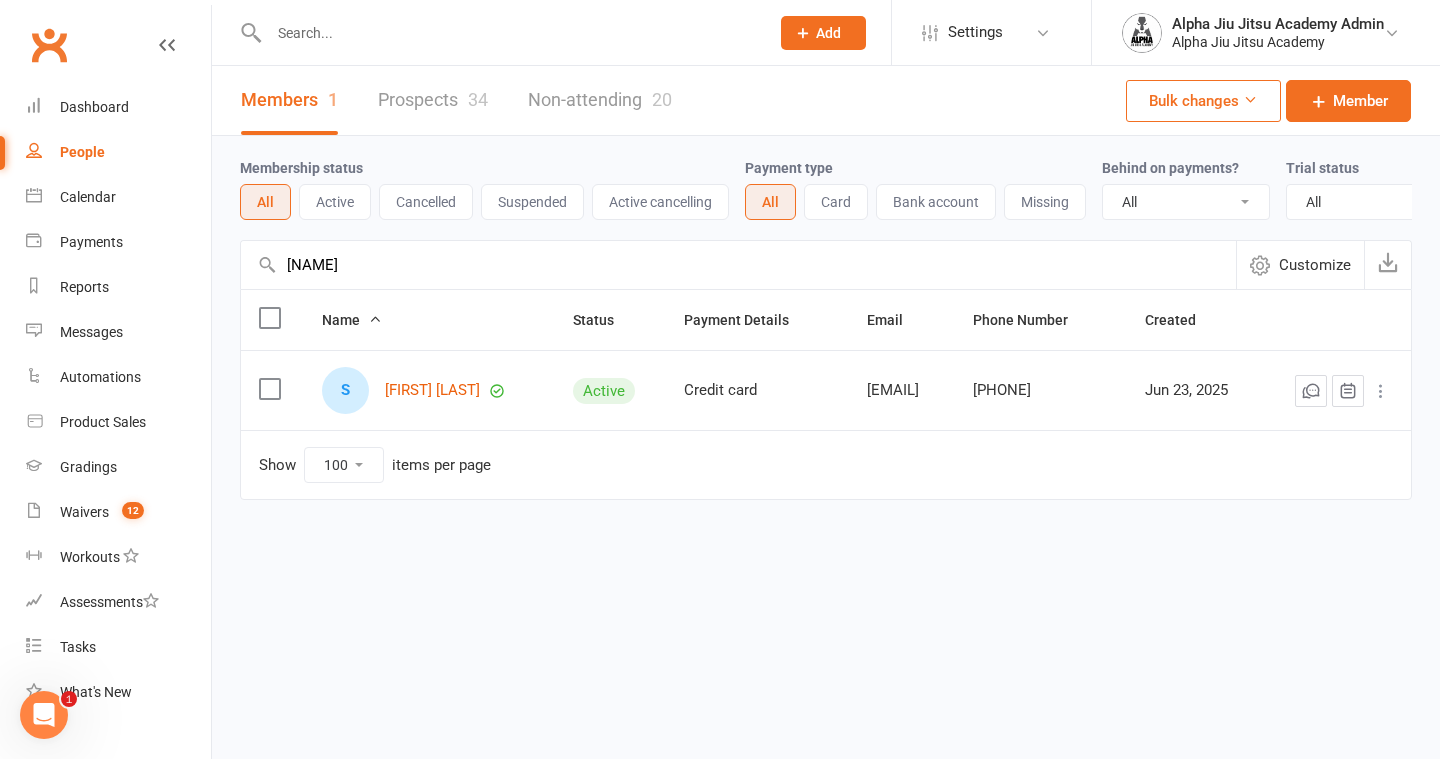 type on "[NAME]" 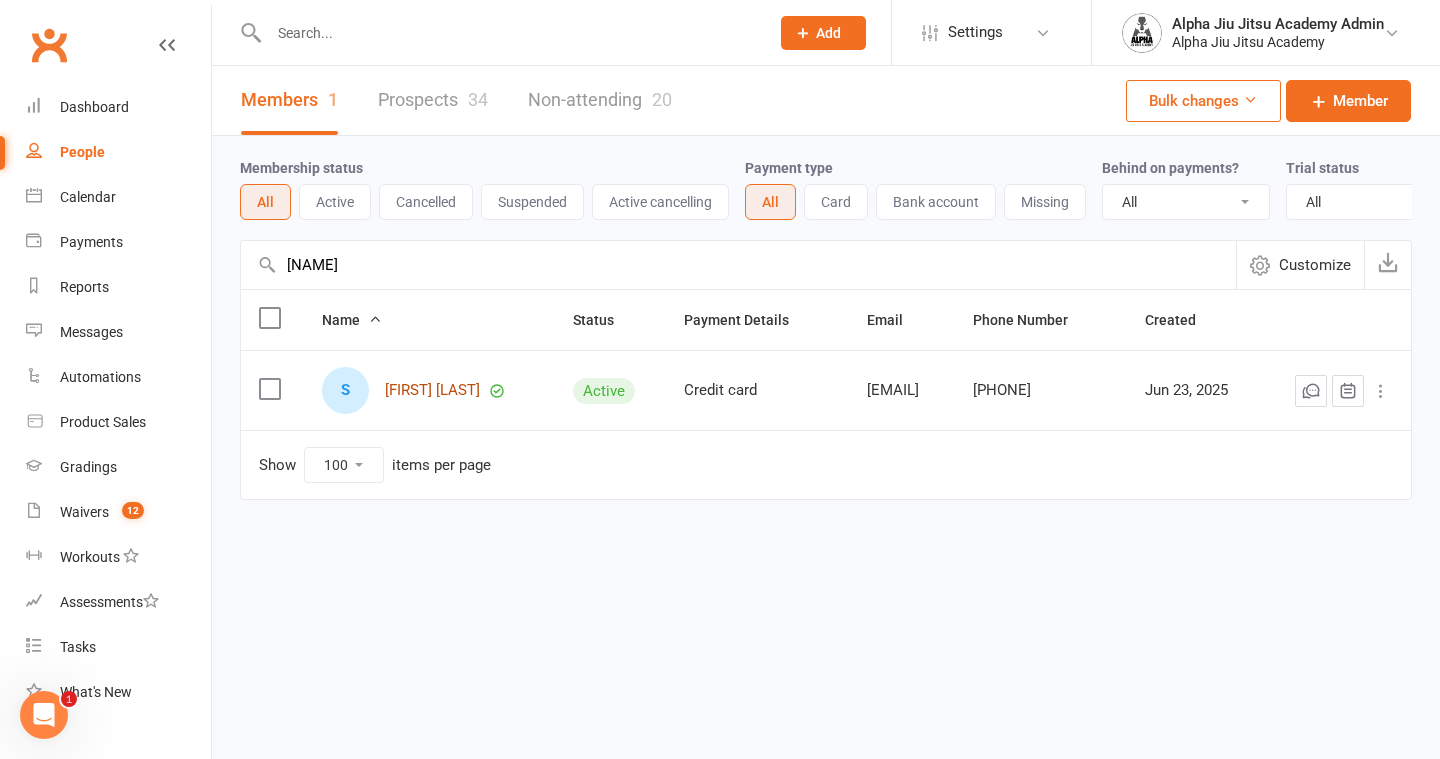 click on "[FIRST] [LAST]" at bounding box center [432, 390] 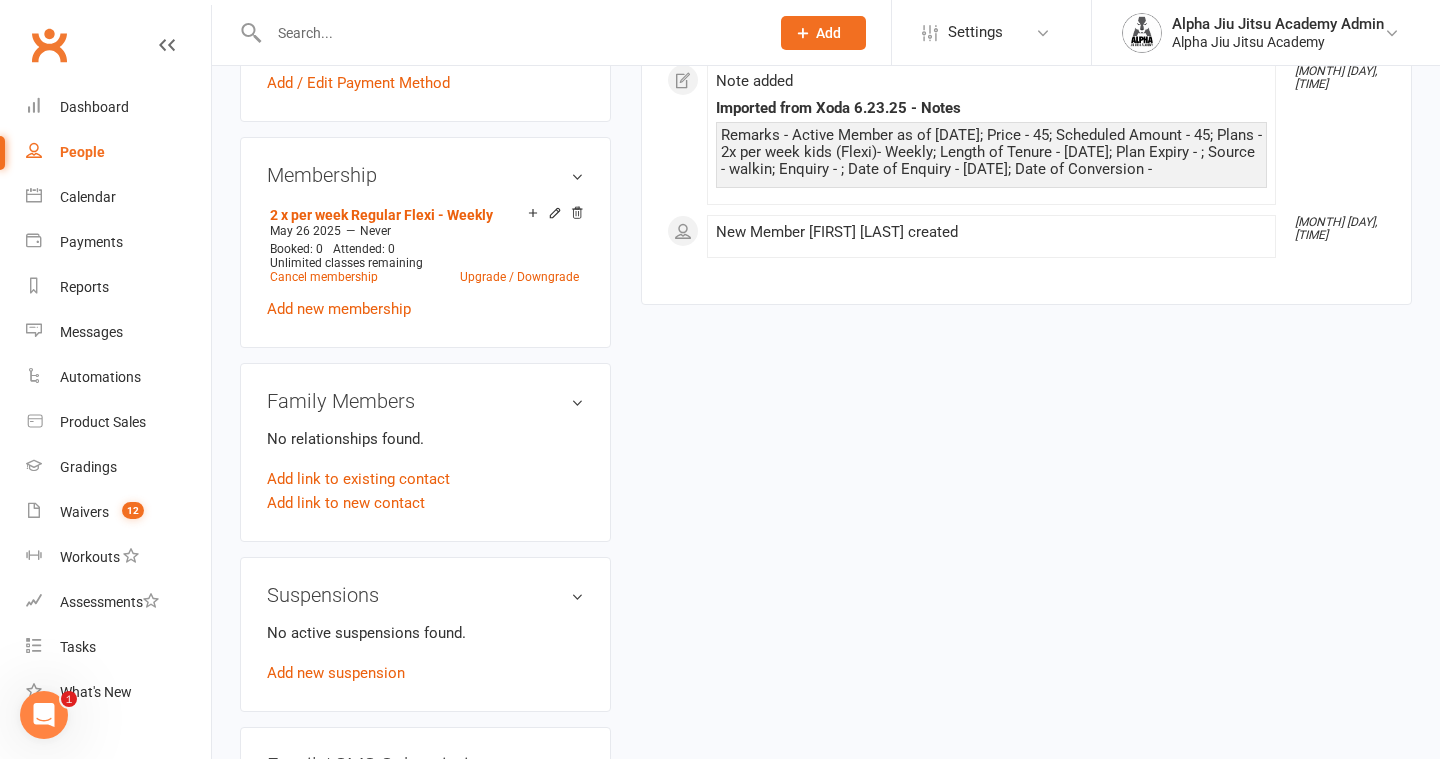 scroll, scrollTop: 725, scrollLeft: 0, axis: vertical 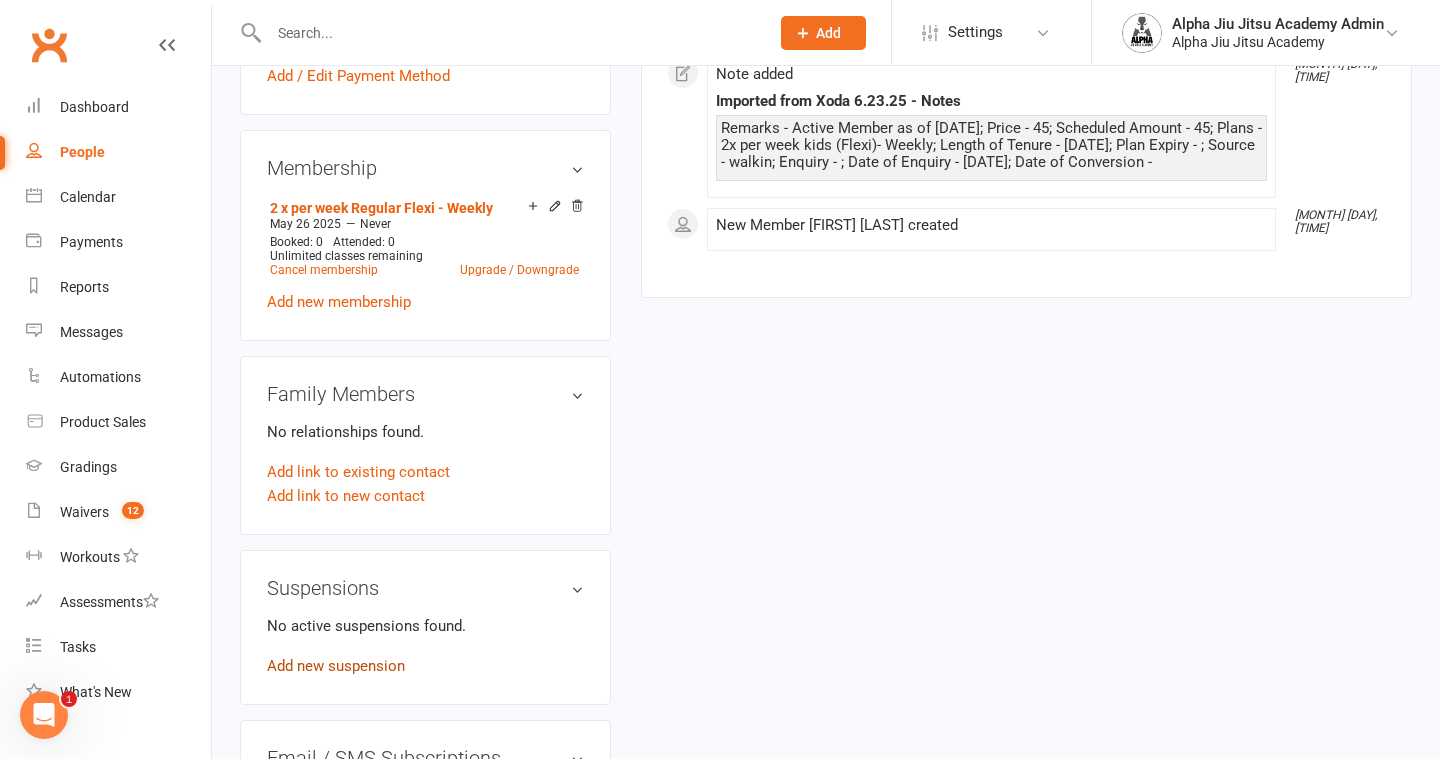 click on "Add new suspension" at bounding box center (336, 666) 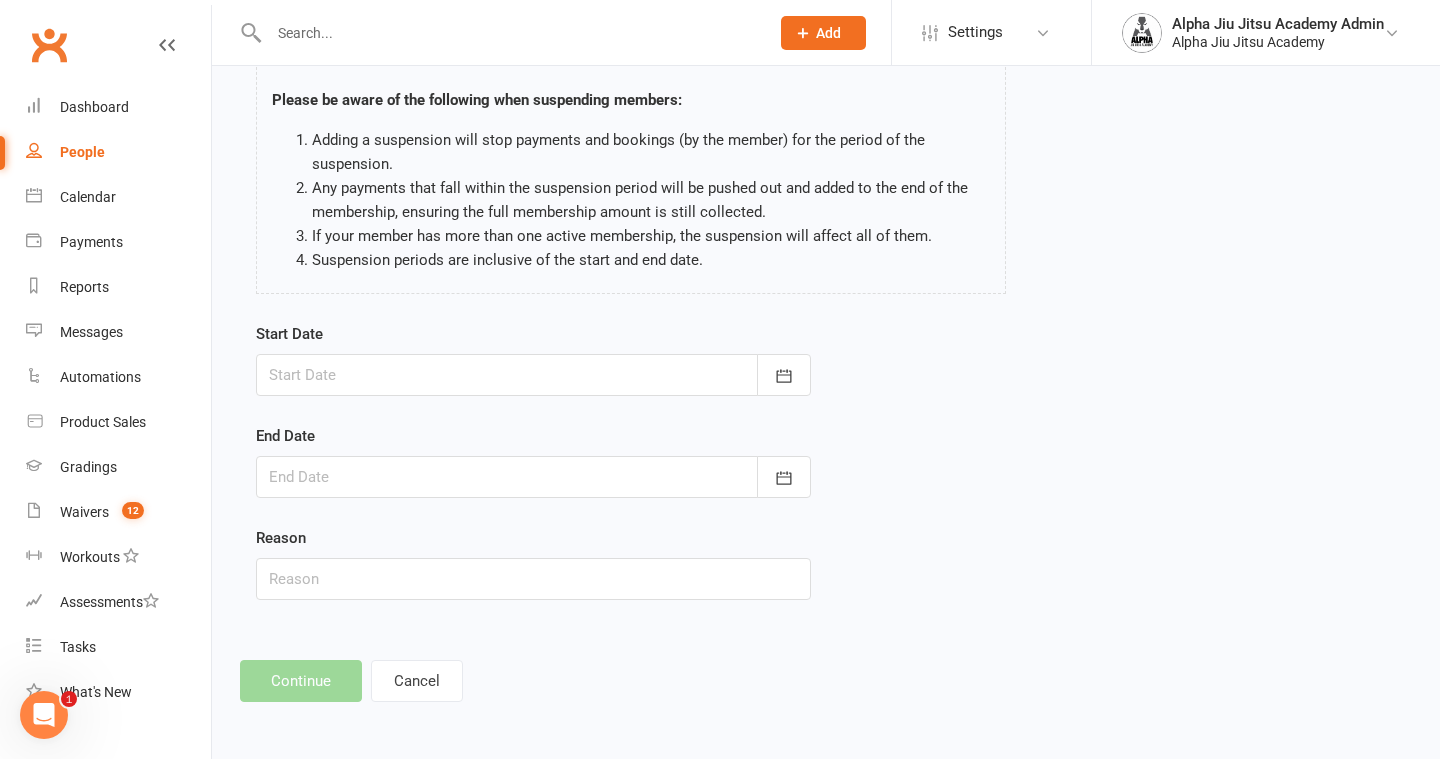 scroll, scrollTop: 0, scrollLeft: 0, axis: both 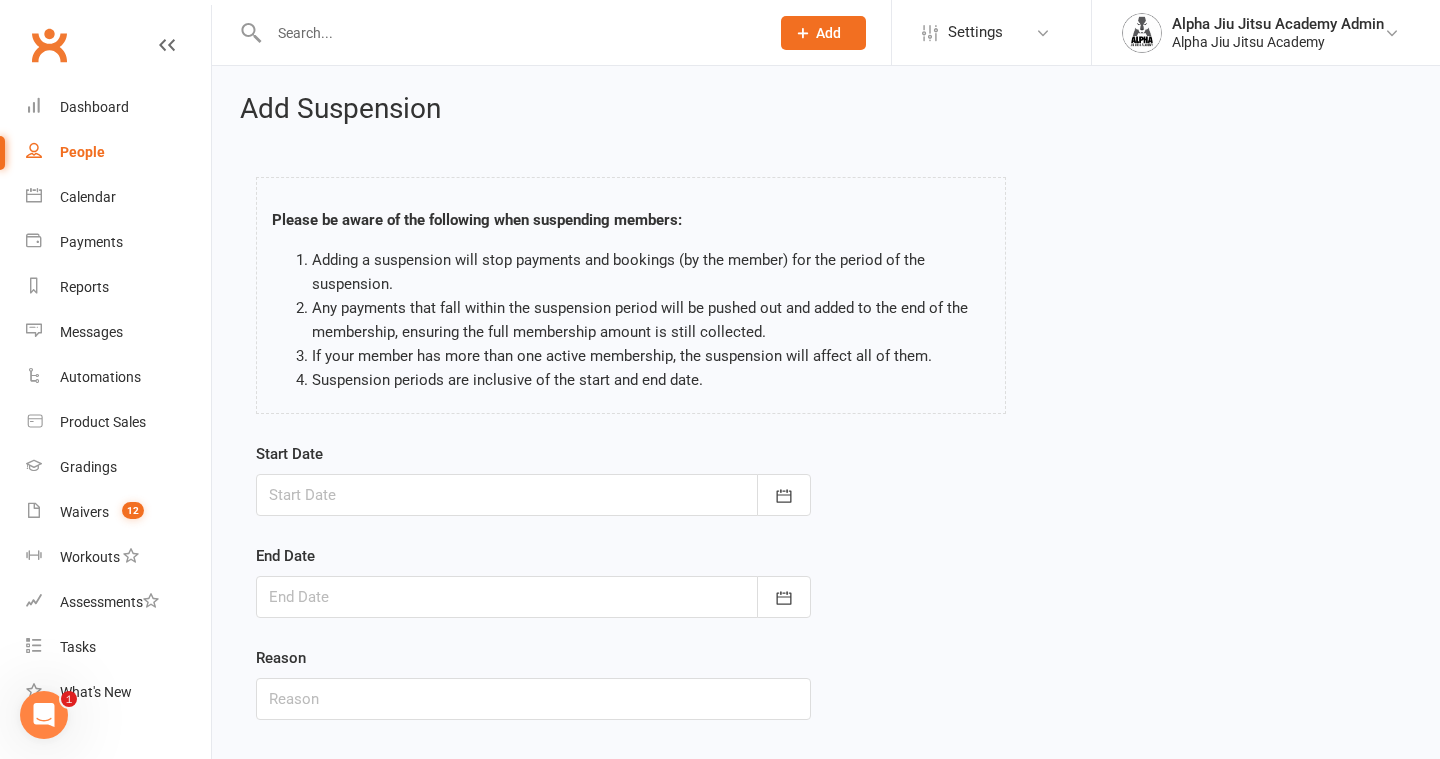 click at bounding box center (533, 495) 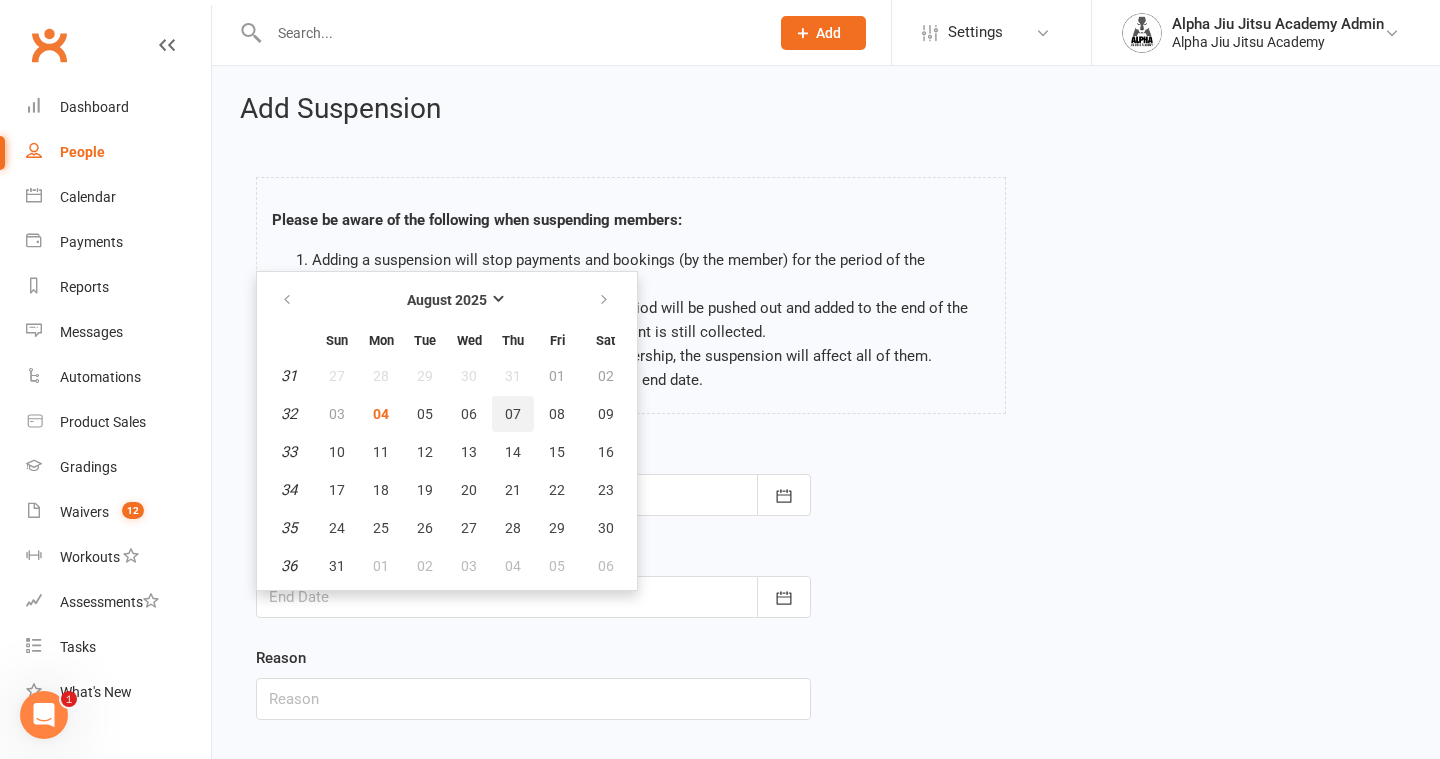 click on "07" at bounding box center (513, 414) 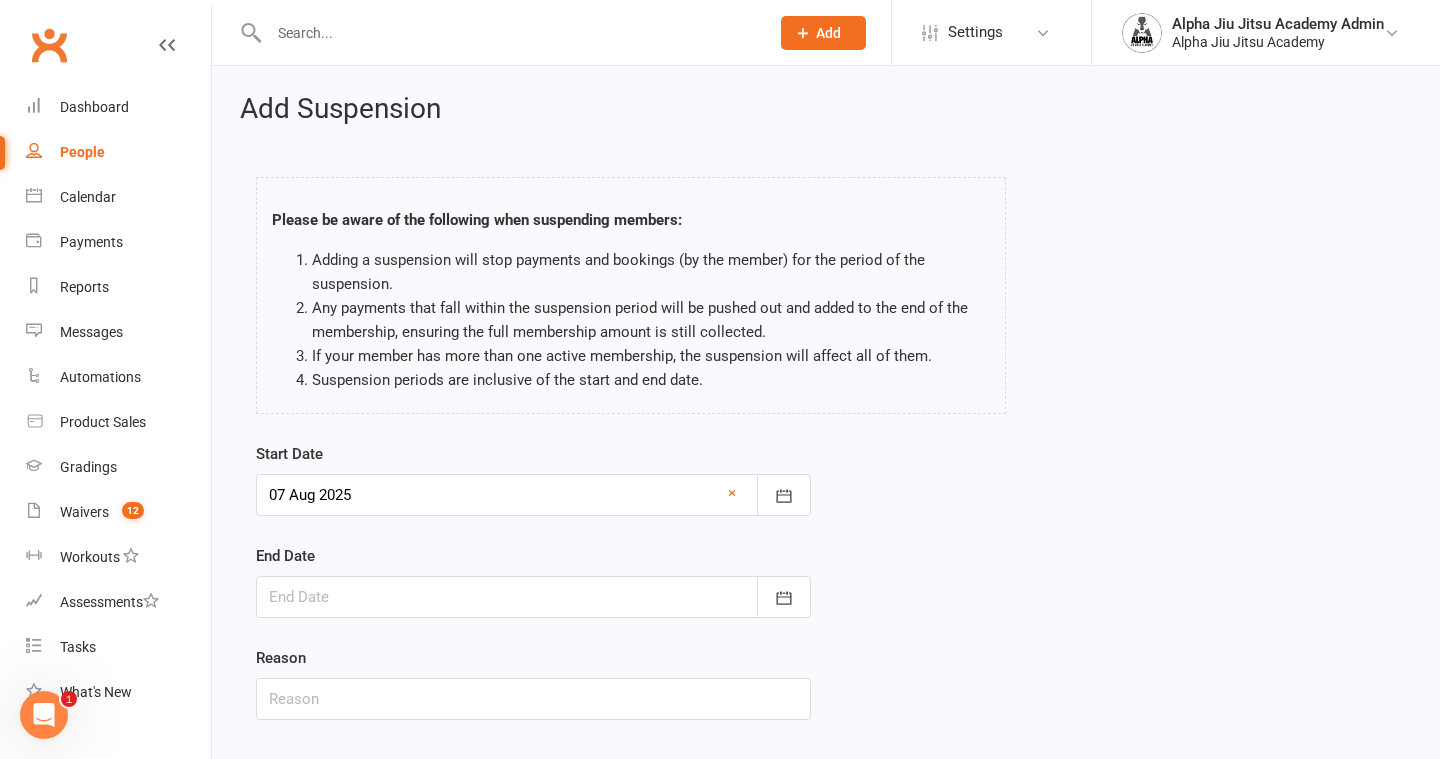 click at bounding box center (533, 597) 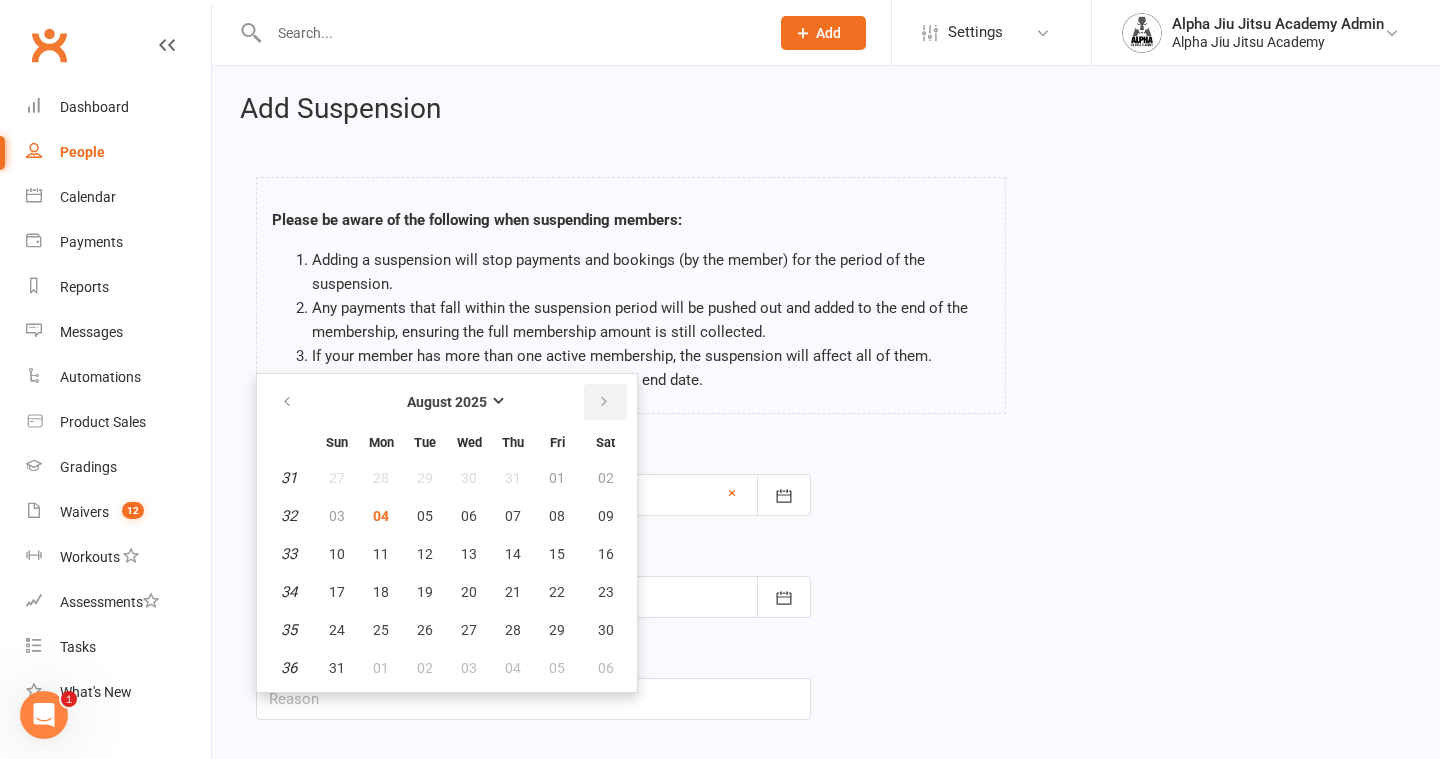 click at bounding box center (605, 402) 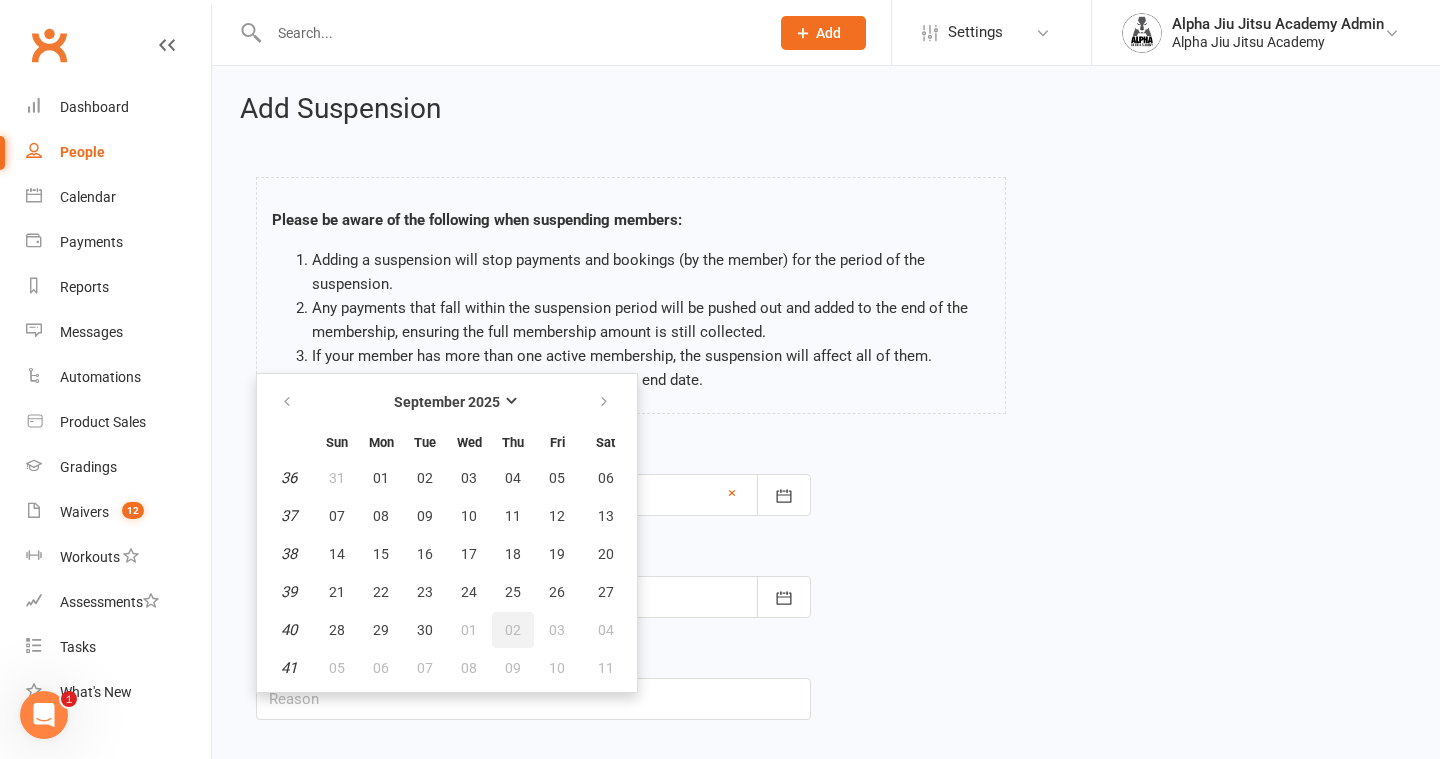 click on "02" at bounding box center (513, 630) 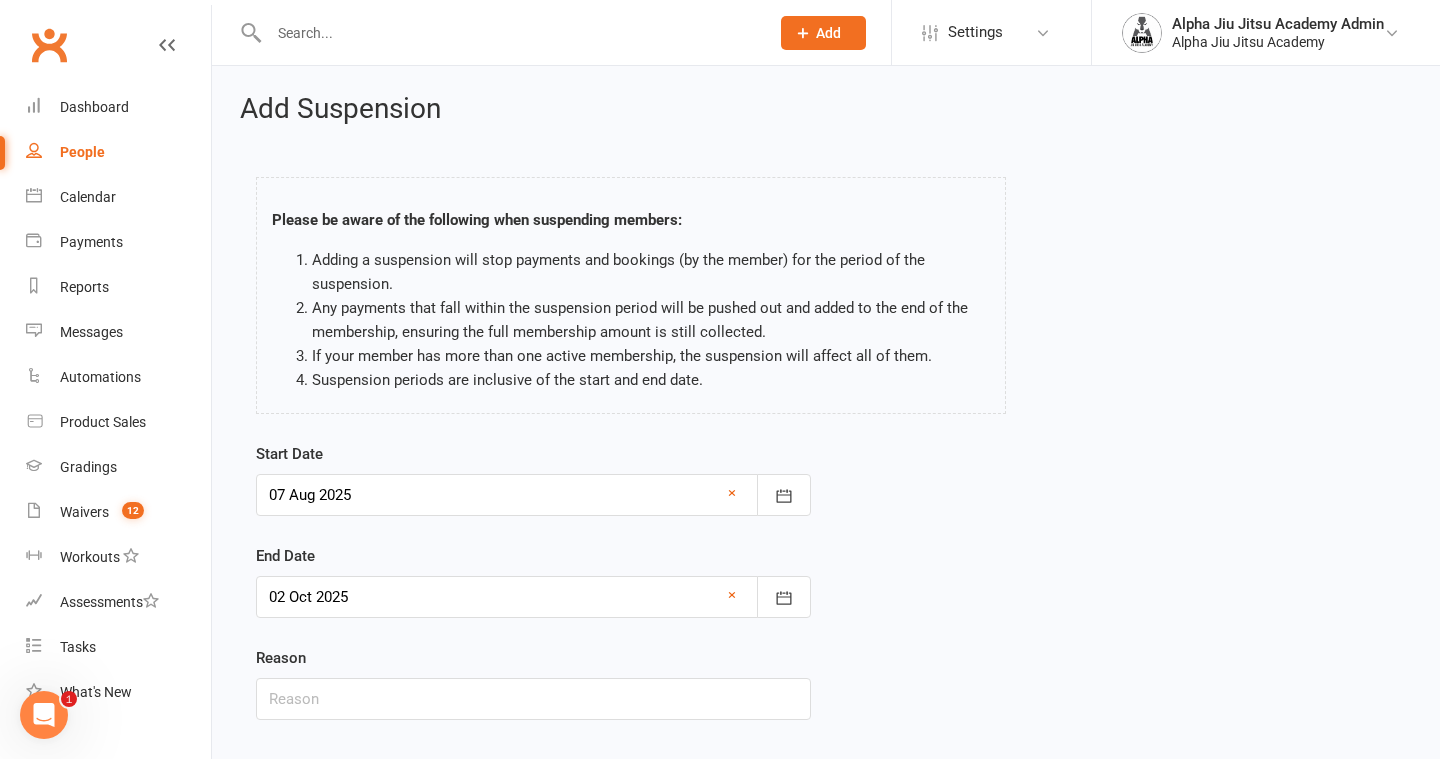 scroll, scrollTop: 120, scrollLeft: 0, axis: vertical 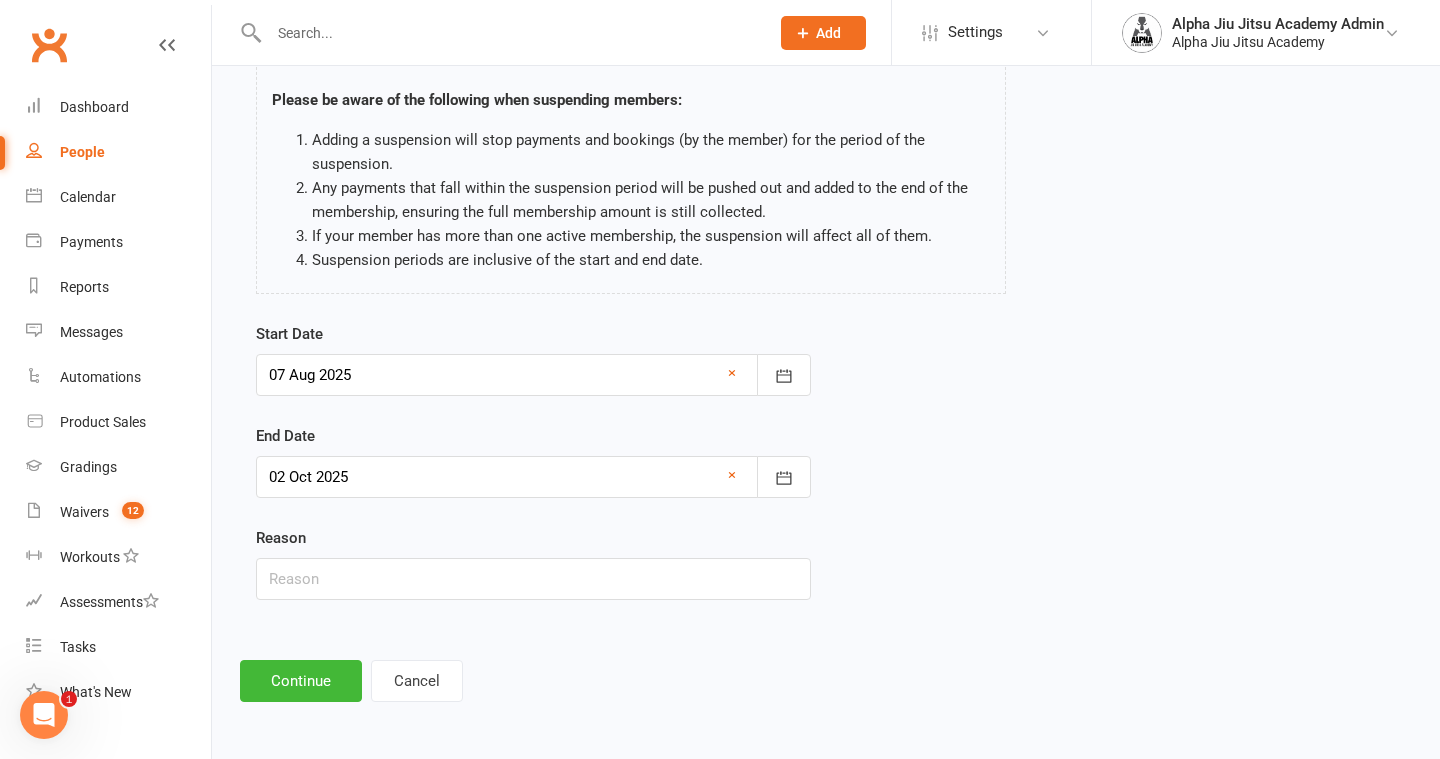 click at bounding box center [533, 477] 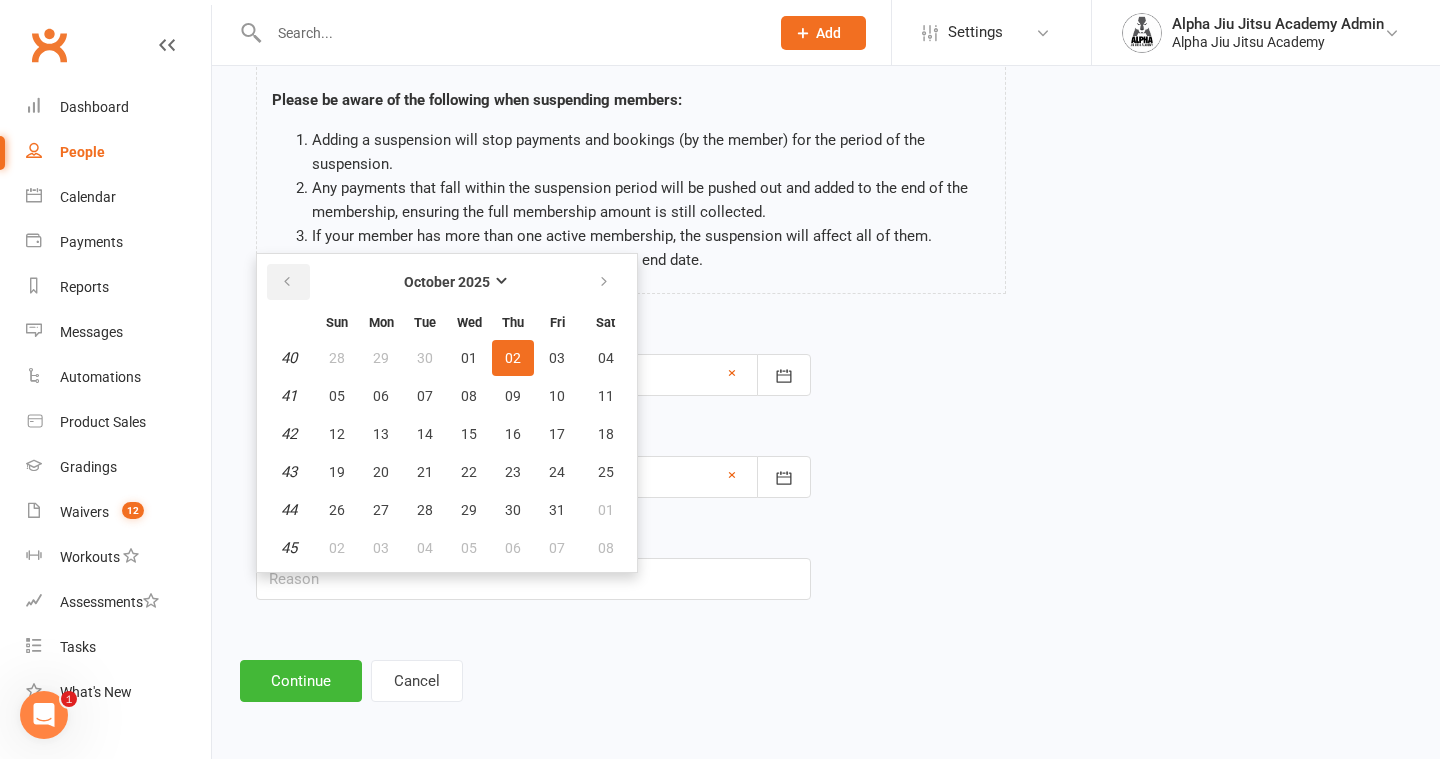 click at bounding box center [288, 282] 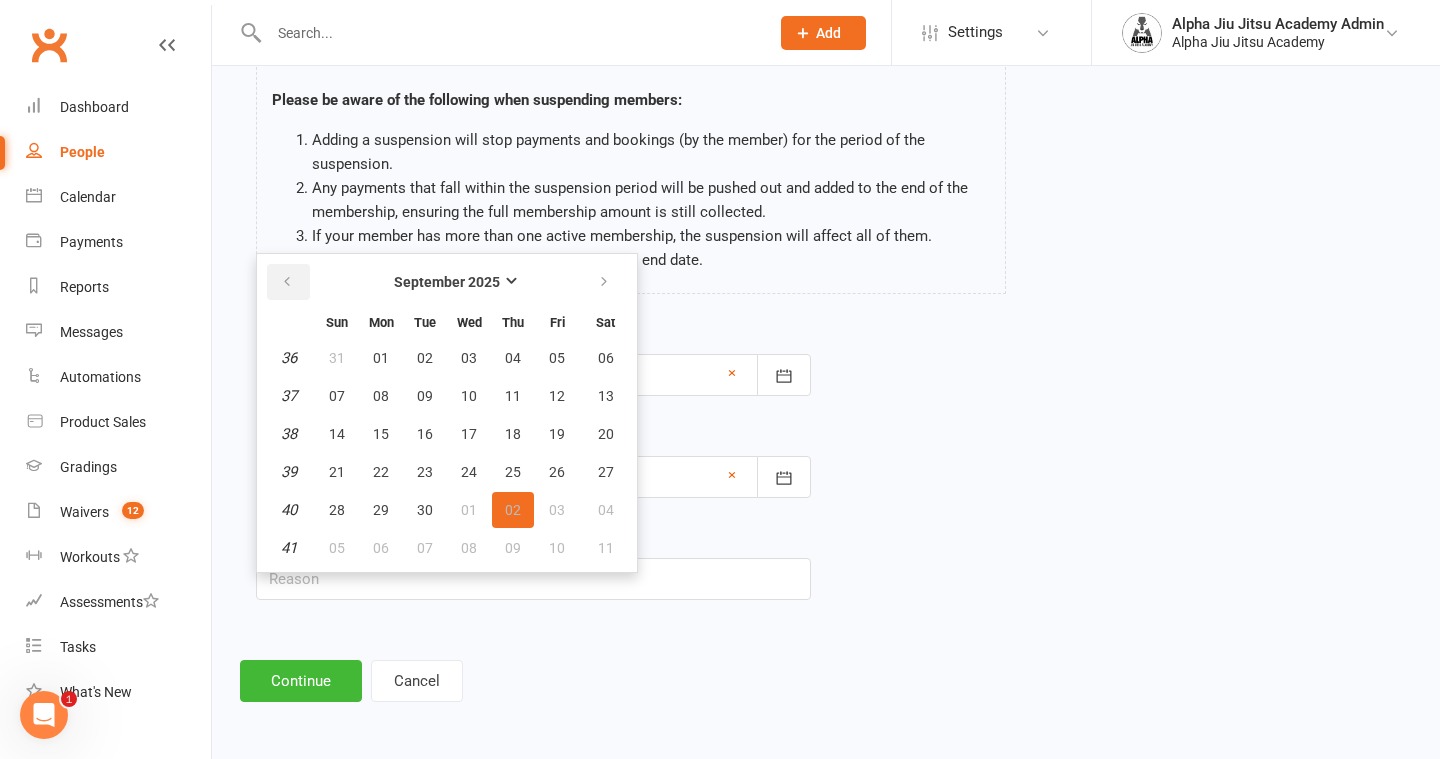 click at bounding box center [288, 282] 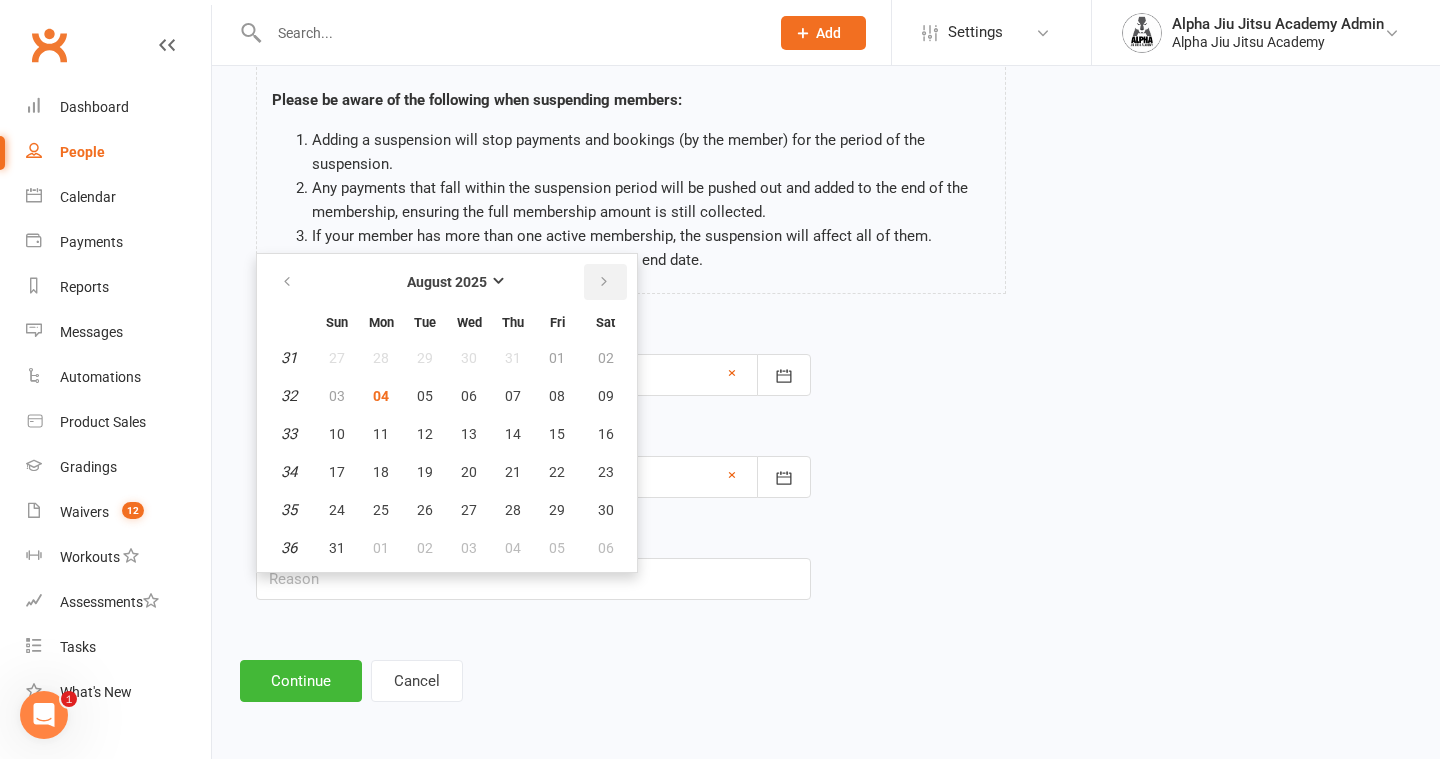click at bounding box center (604, 282) 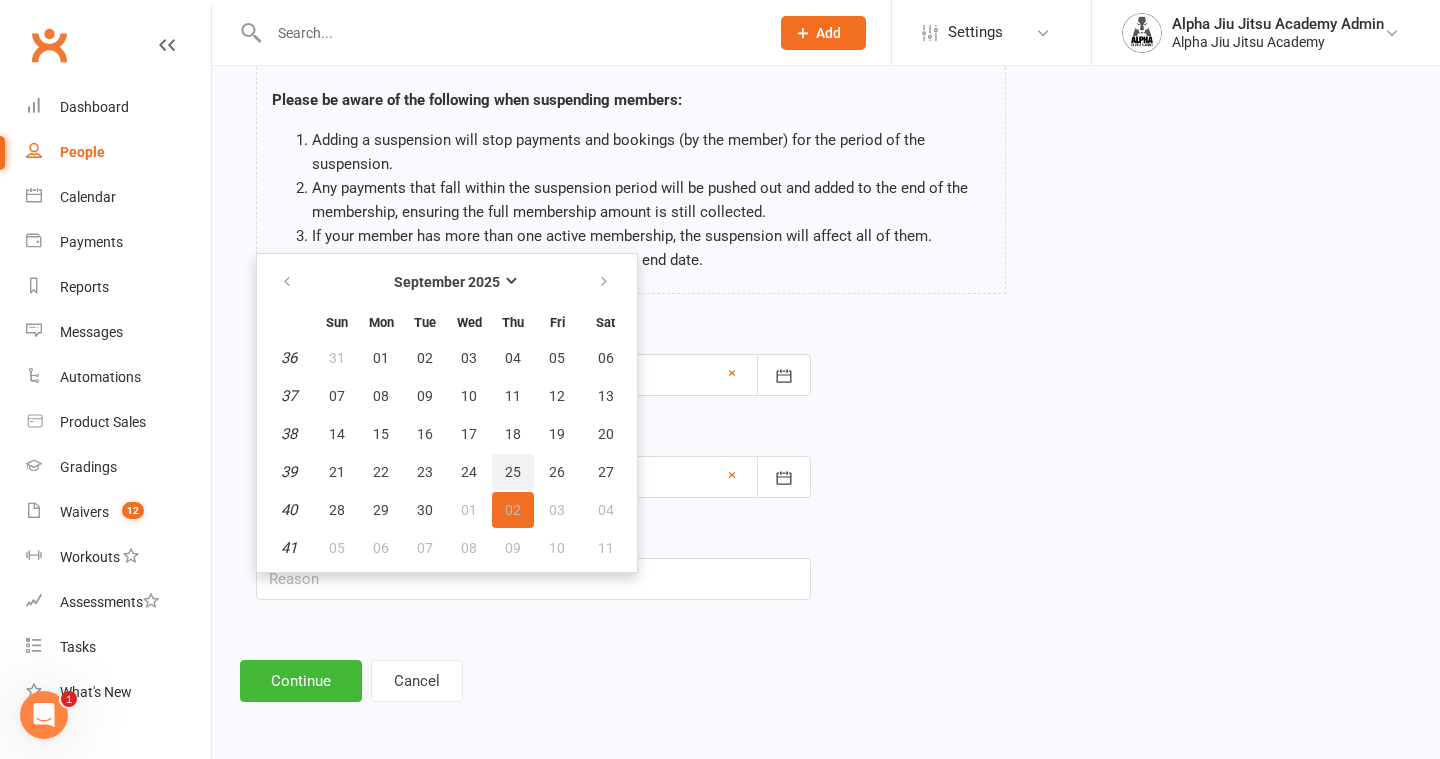 click on "25" at bounding box center (513, 472) 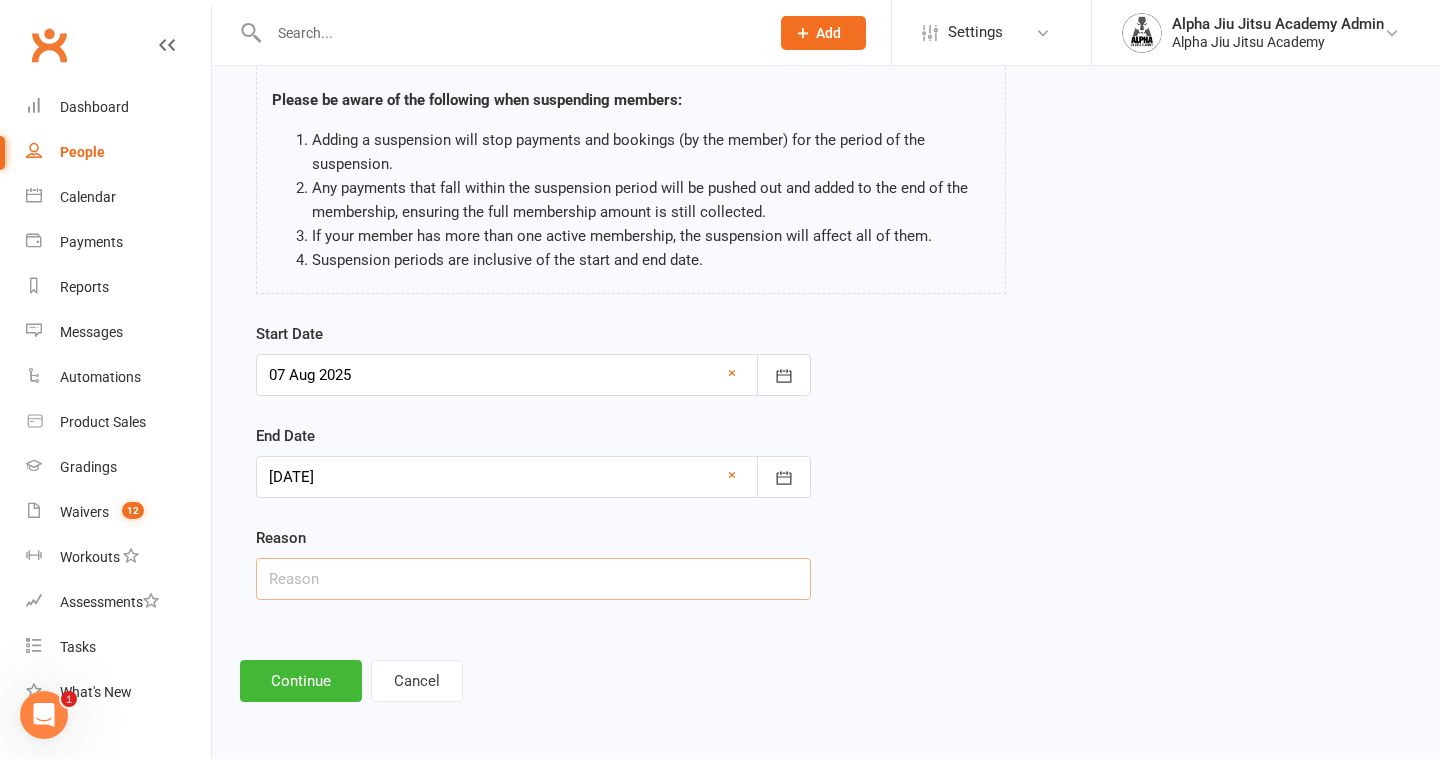 click at bounding box center (533, 579) 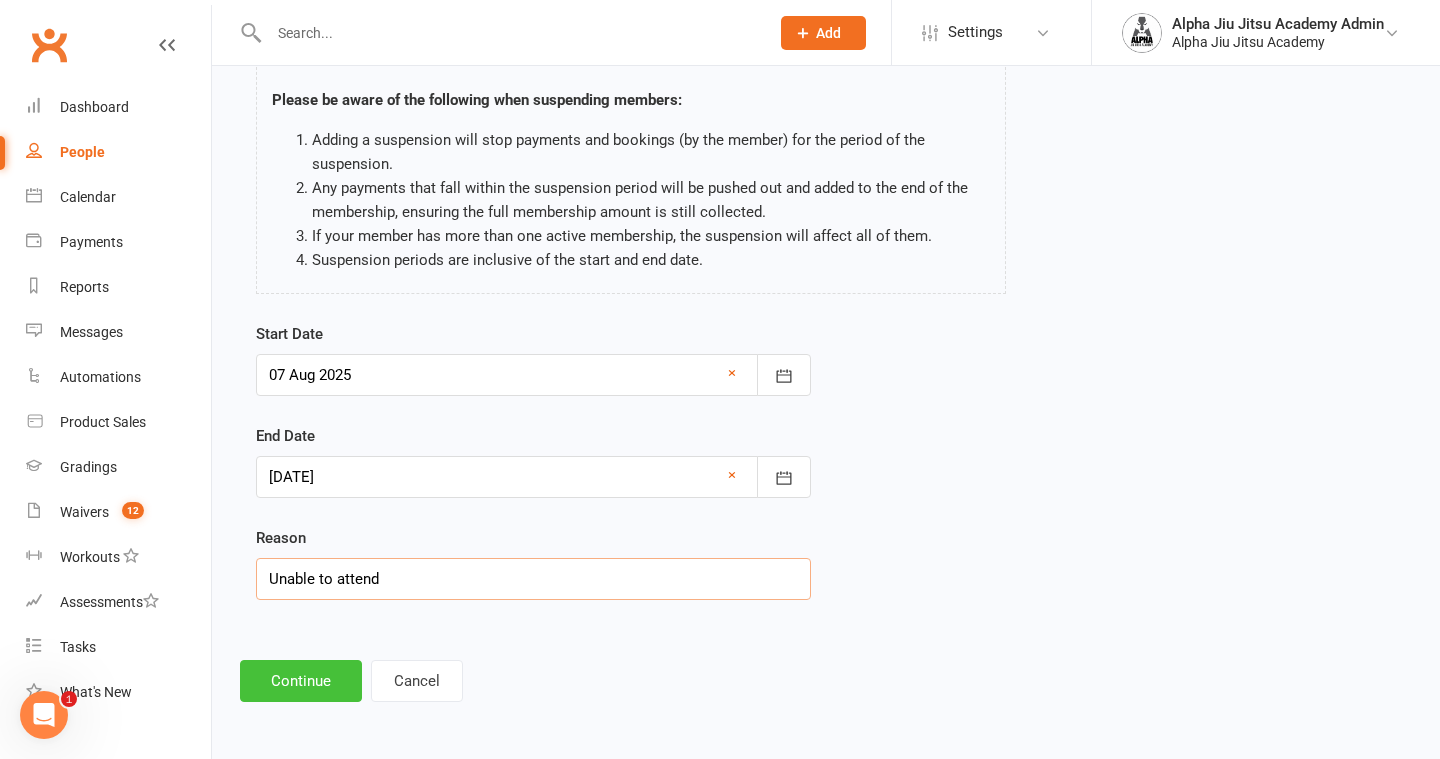 type on "Unable to attend" 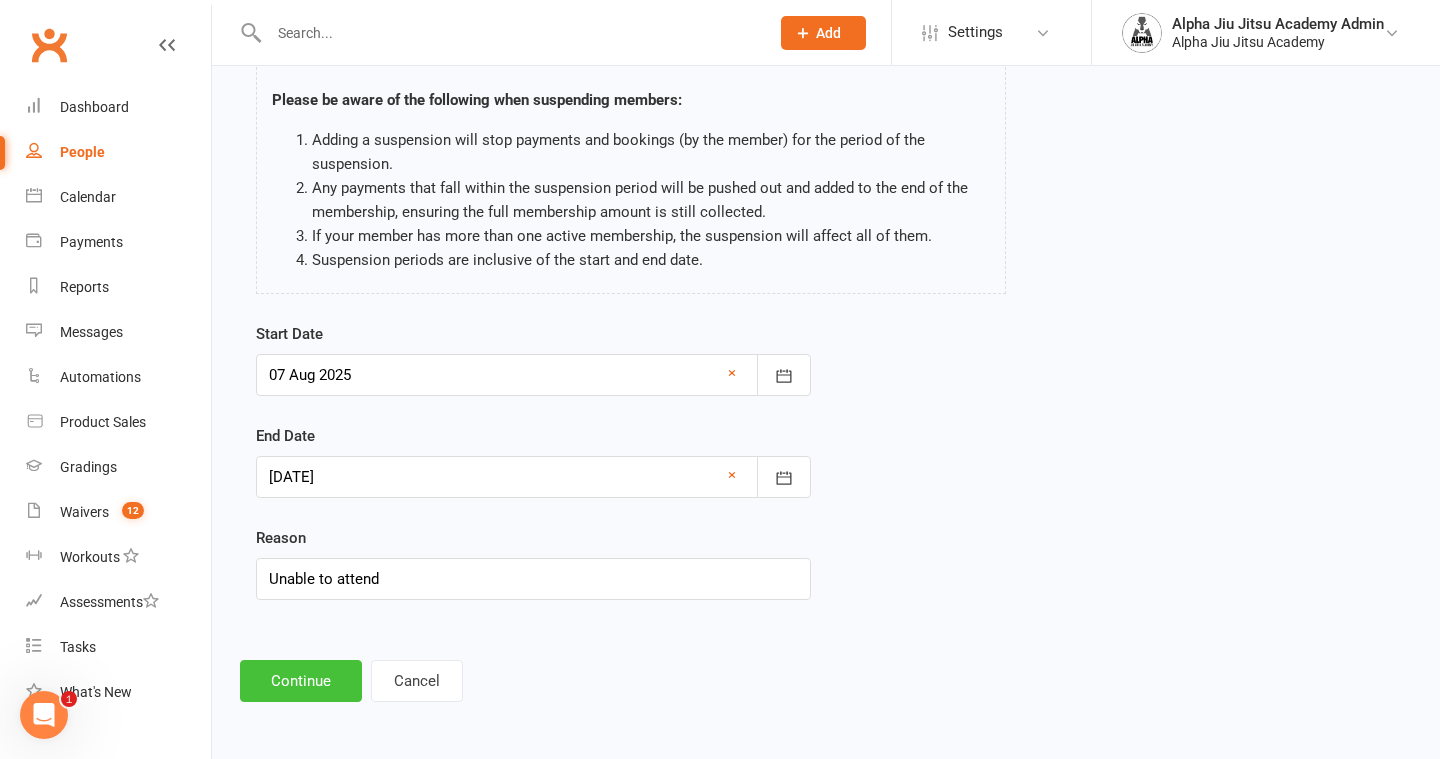 click on "Continue" at bounding box center (301, 681) 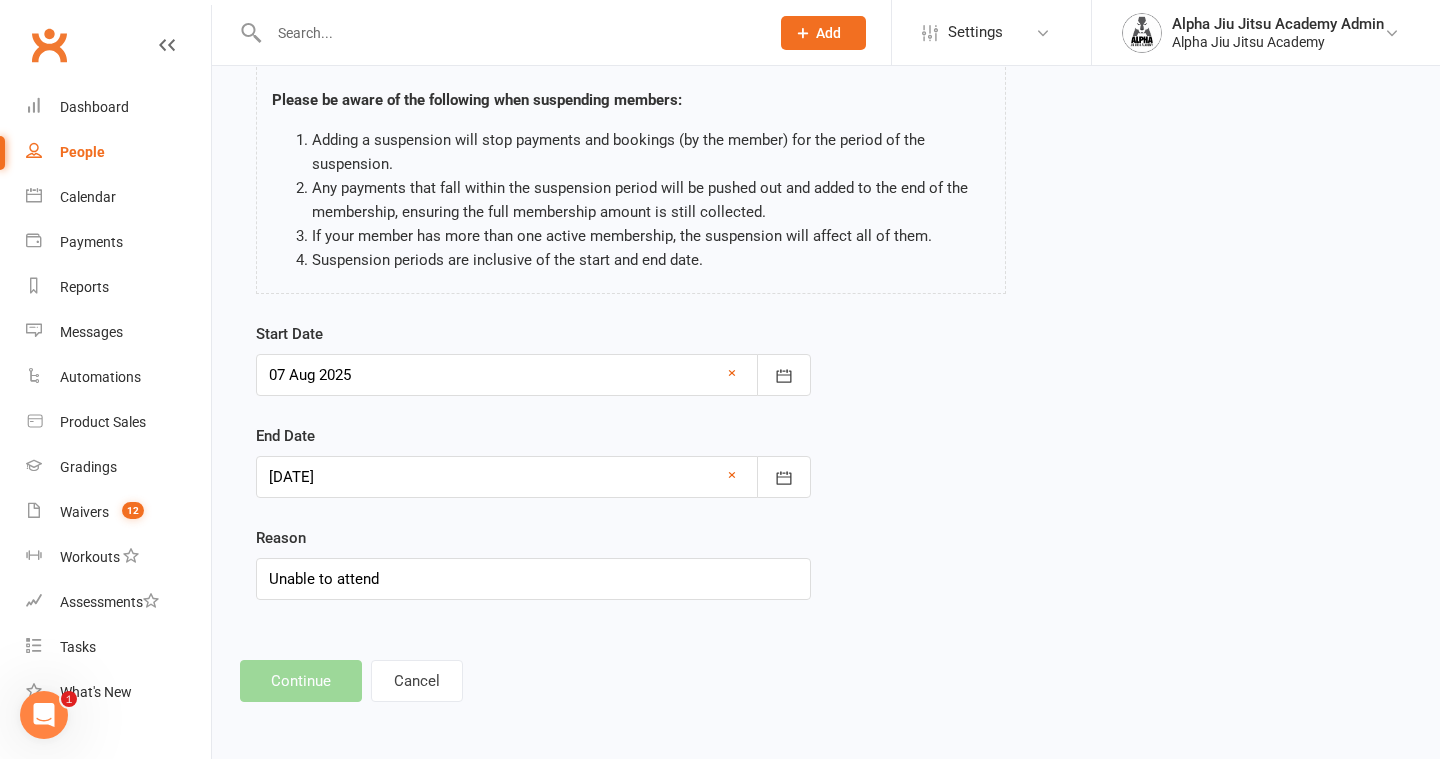 scroll, scrollTop: 0, scrollLeft: 0, axis: both 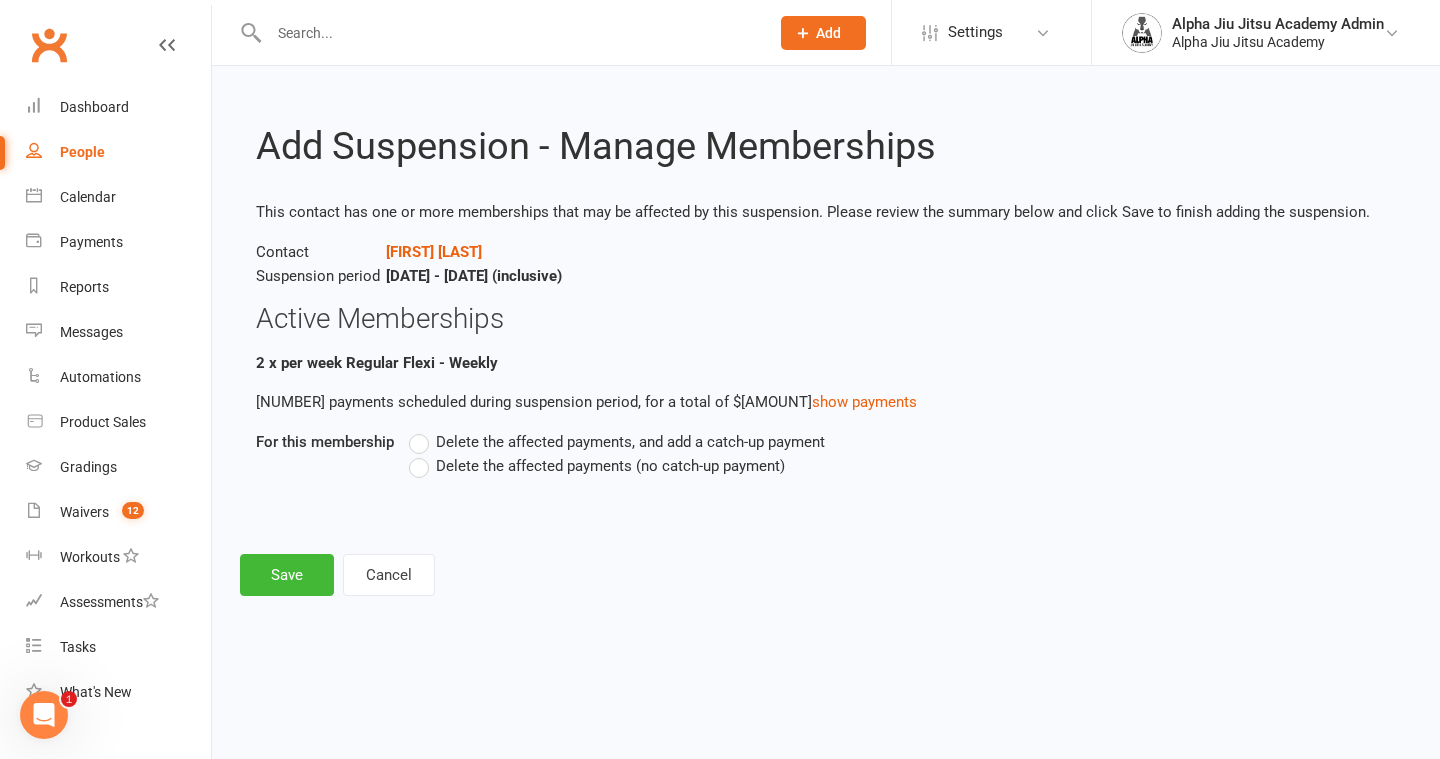 click on "Delete the affected payments (no catch-up payment)" at bounding box center [597, 466] 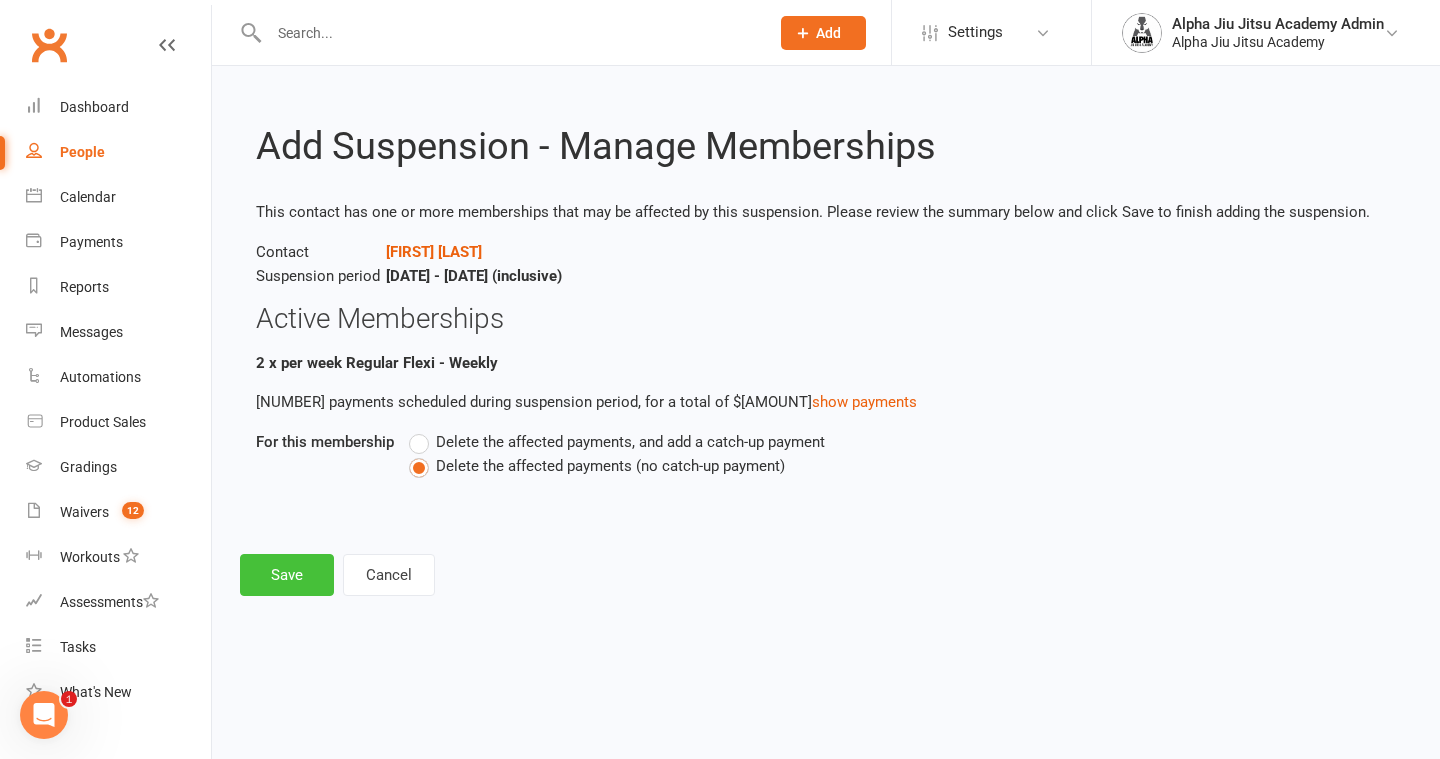 click on "Save" at bounding box center (287, 575) 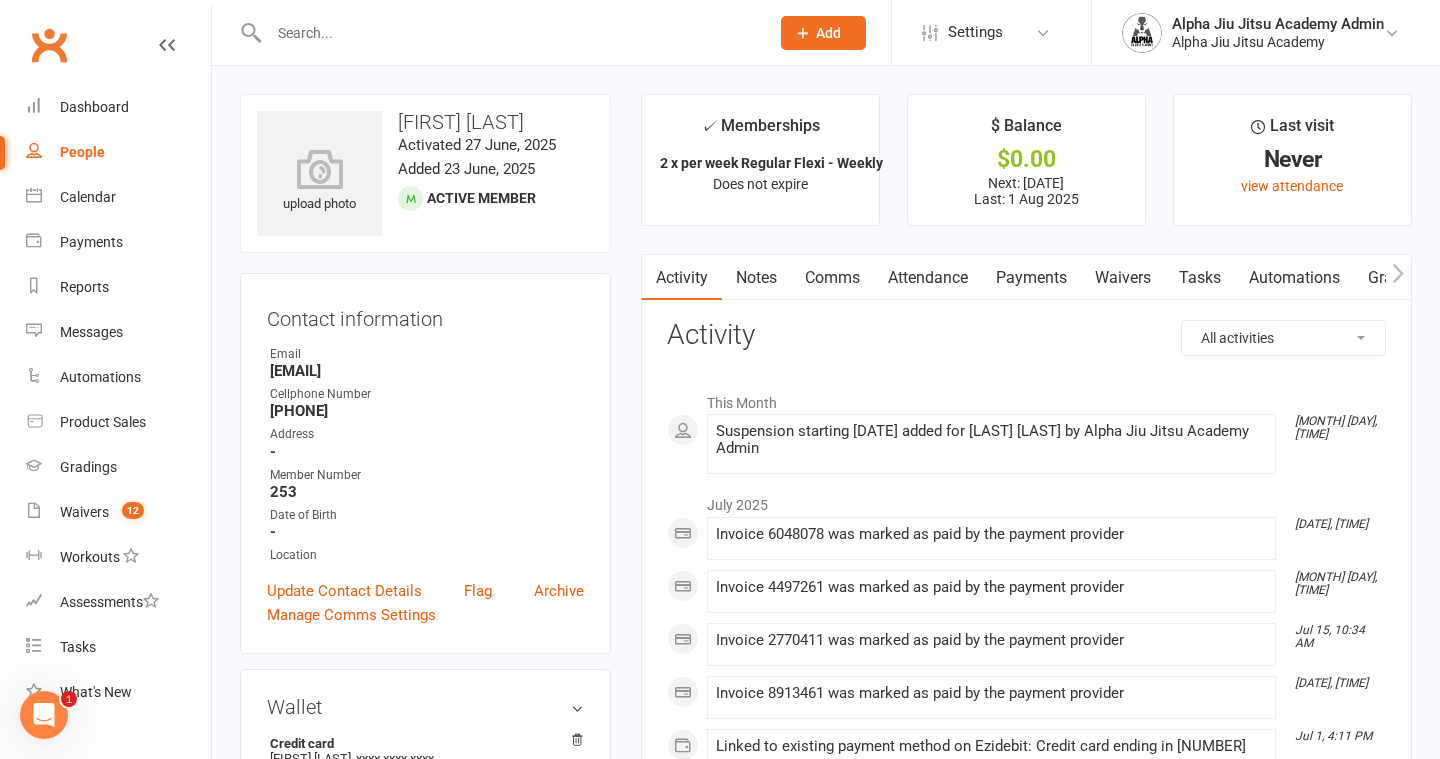 click on "People" at bounding box center [118, 152] 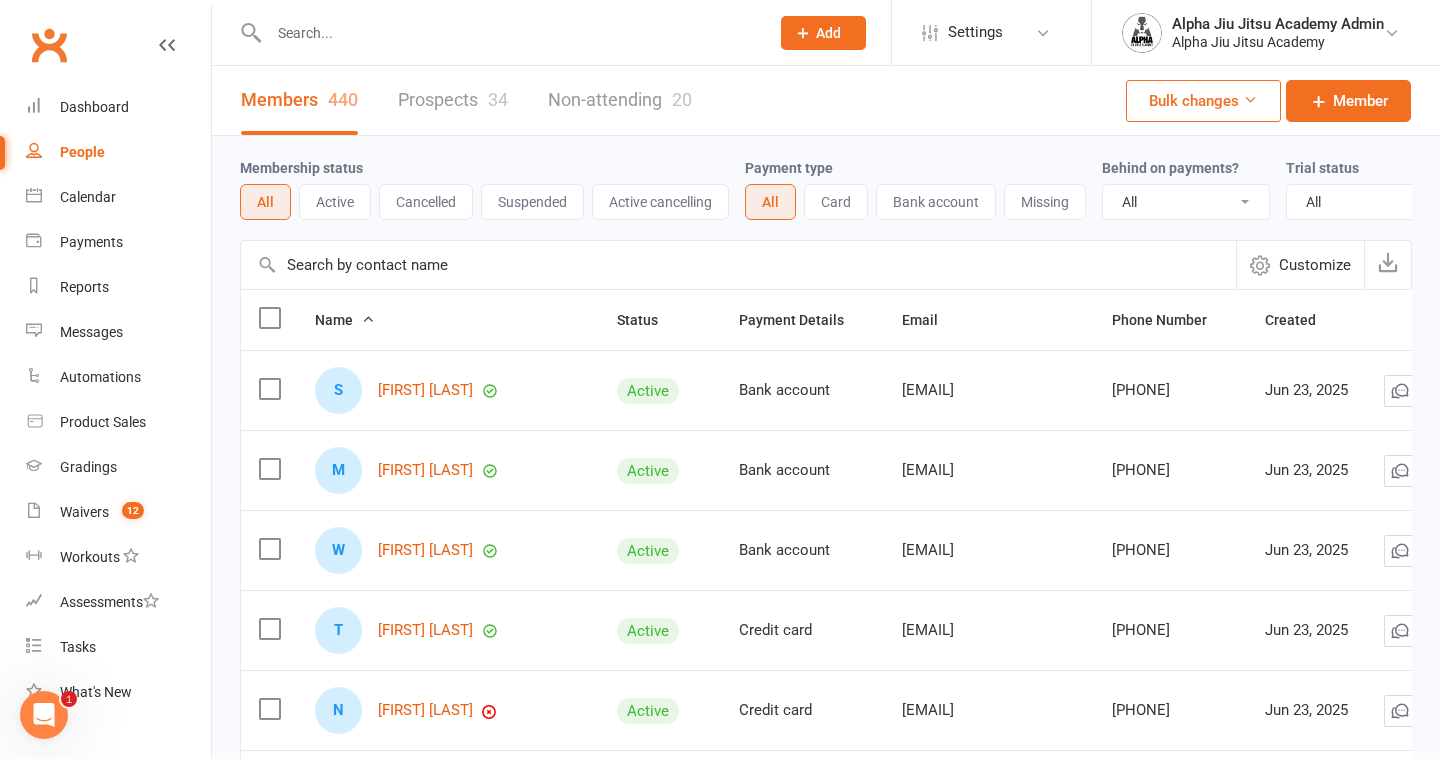 click at bounding box center (738, 265) 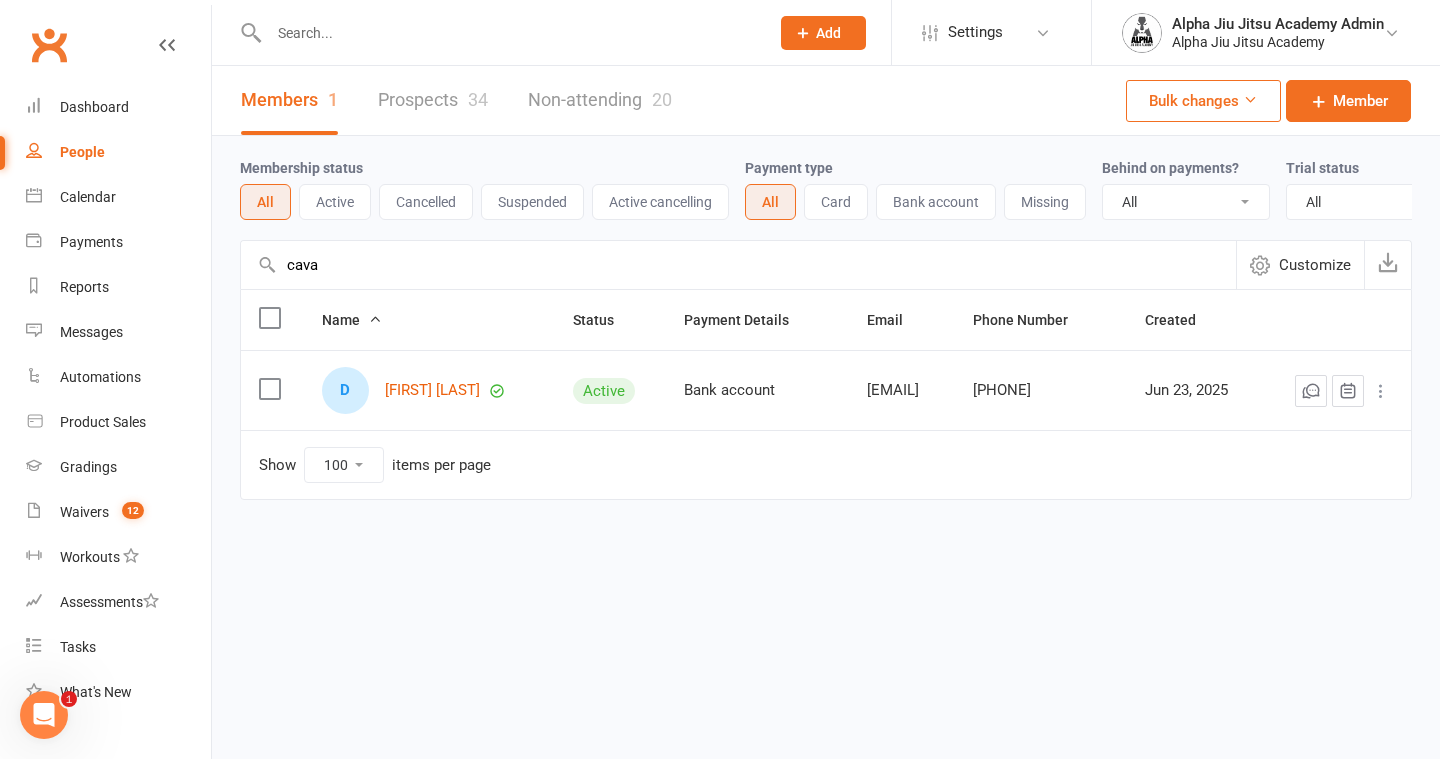 click on "cava" at bounding box center (738, 265) 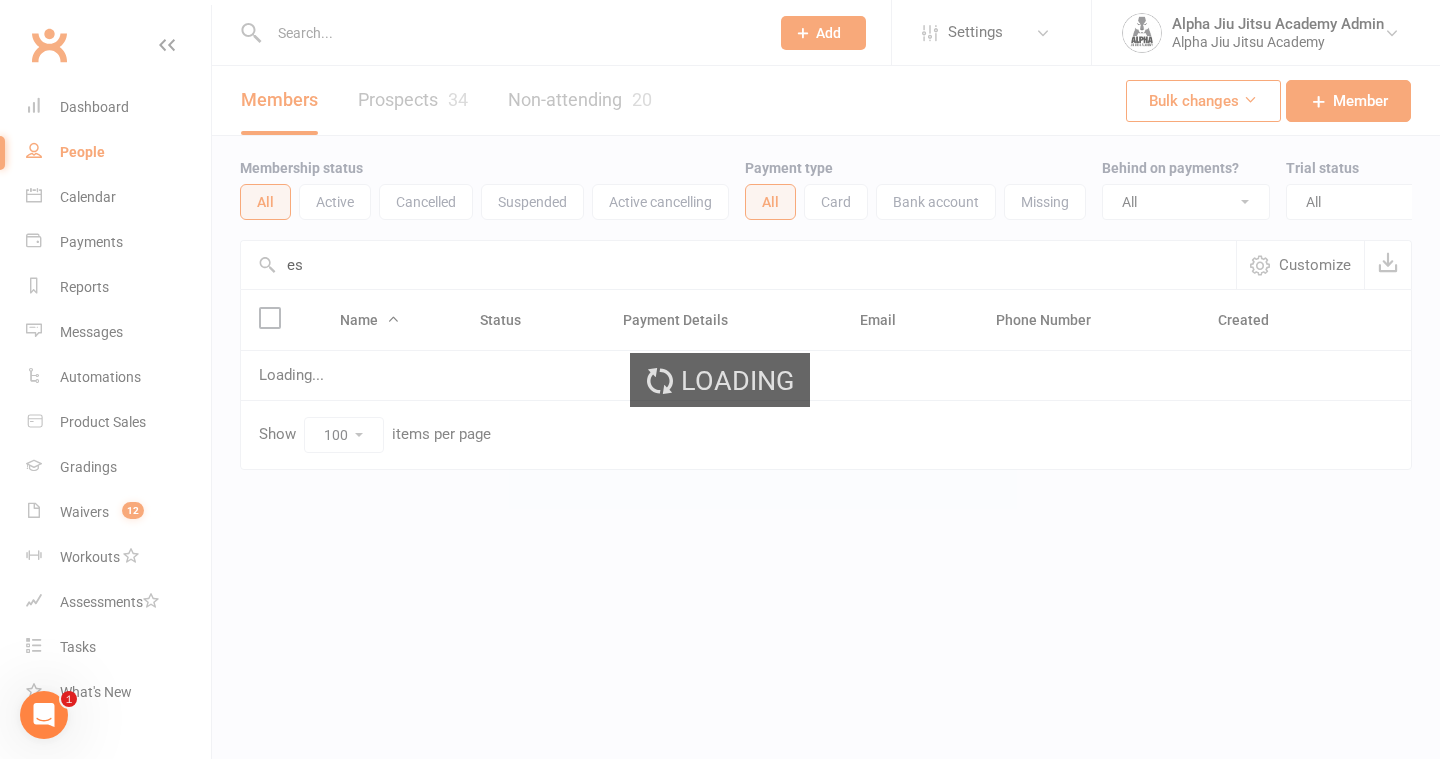 type on "e" 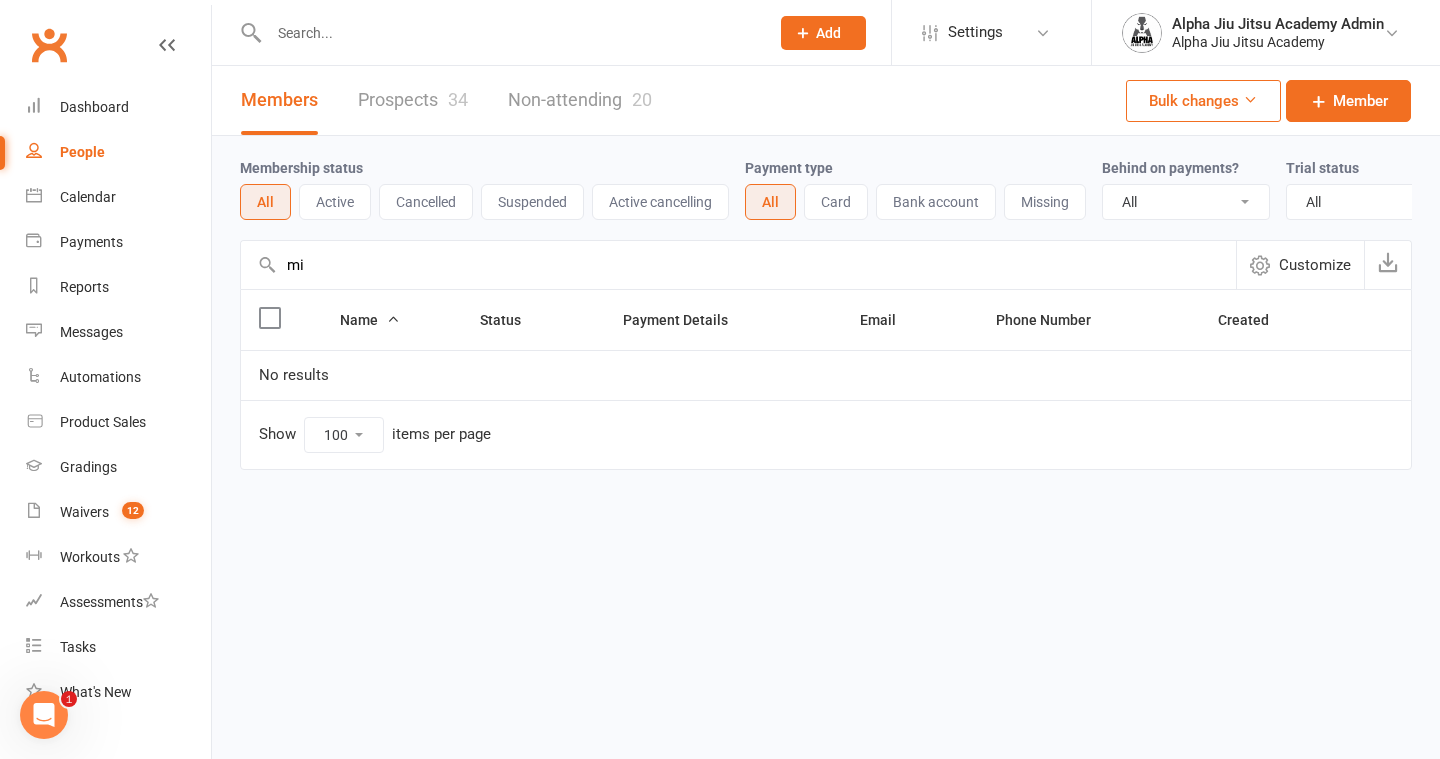 type on "m" 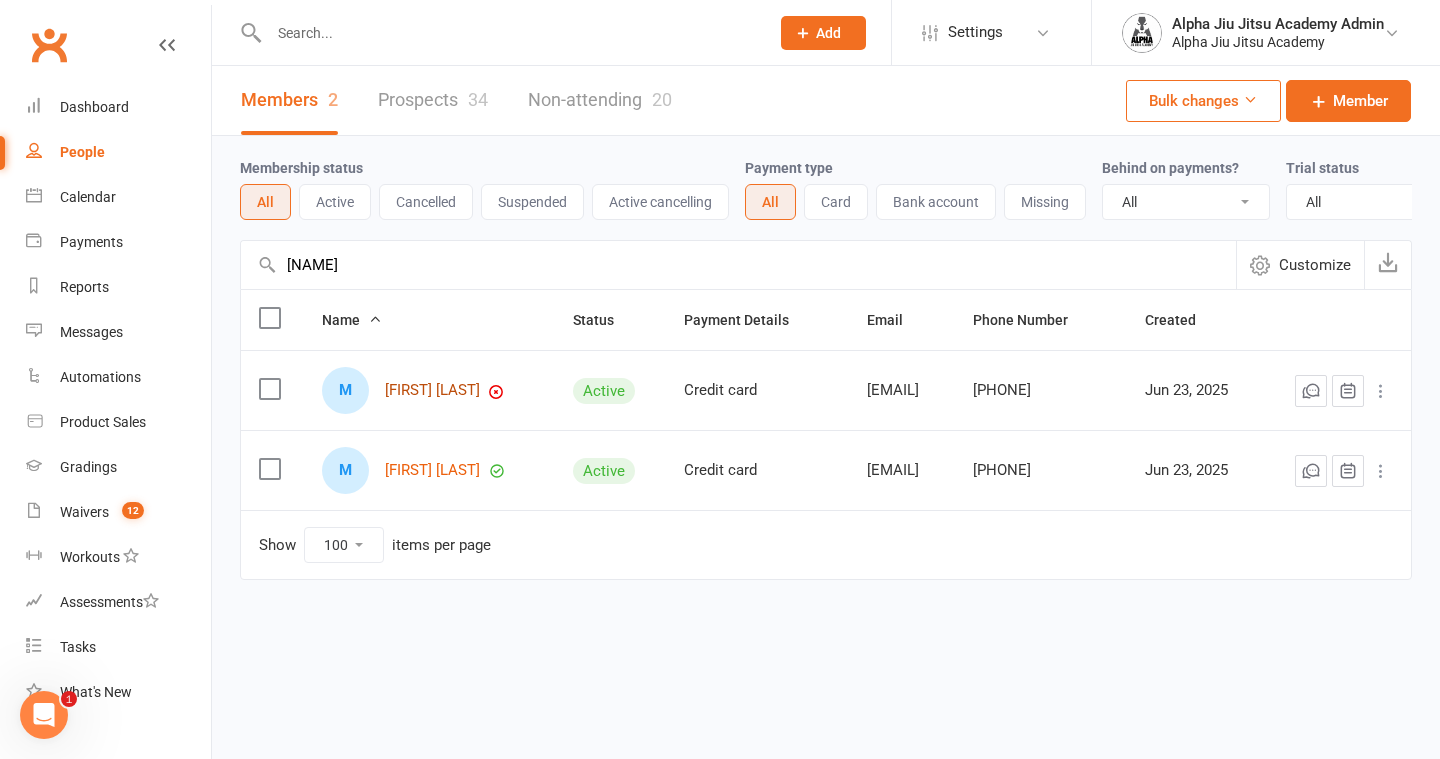 type on "[NAME]" 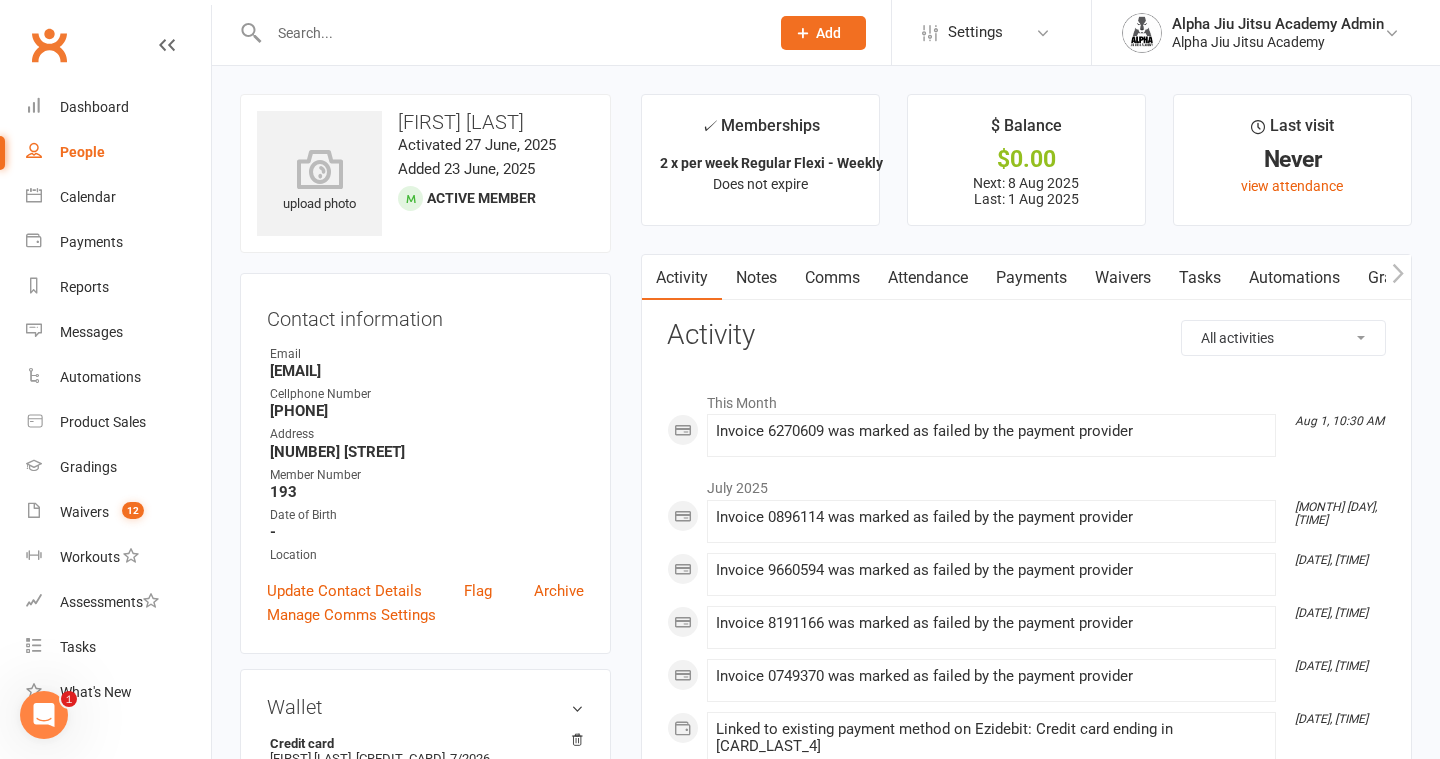 click on "People" at bounding box center (118, 152) 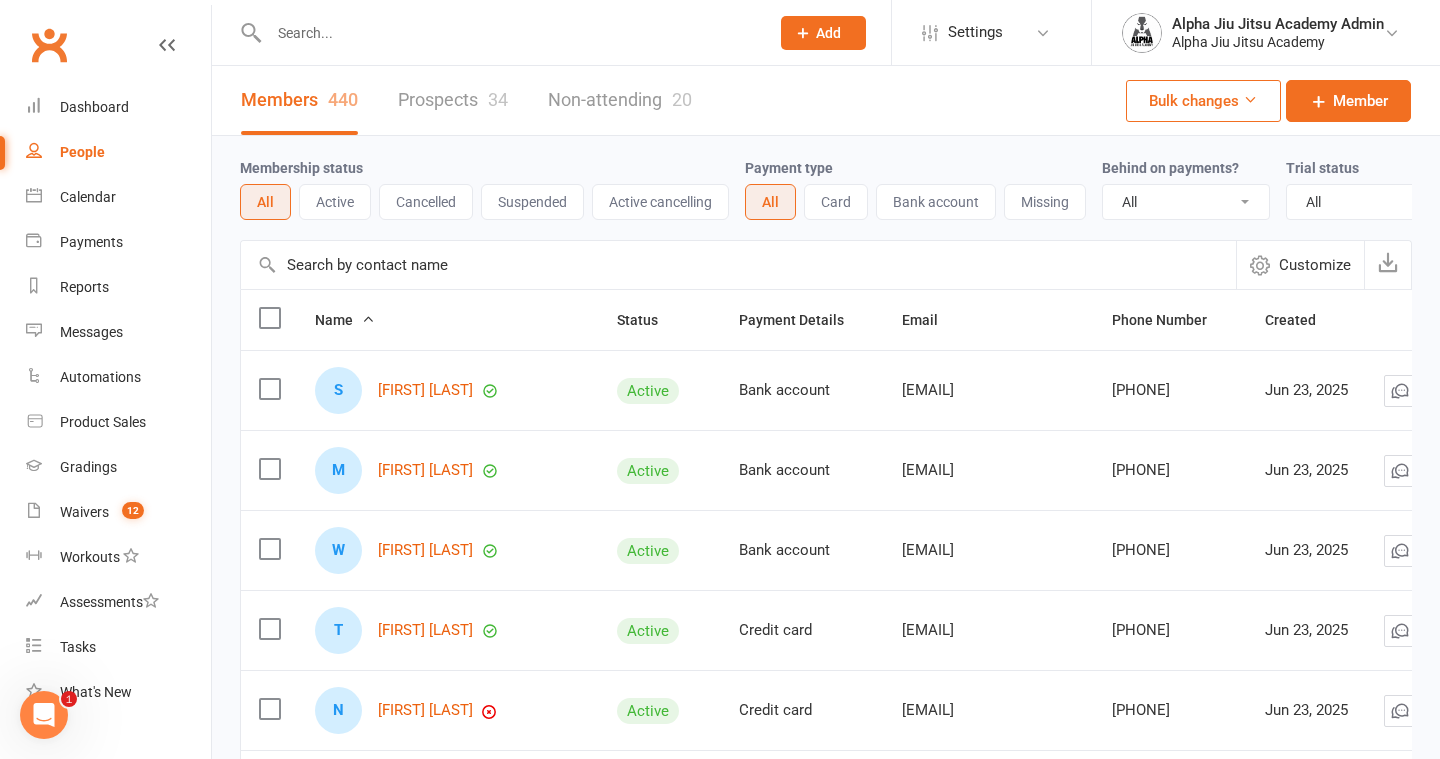 click at bounding box center [738, 265] 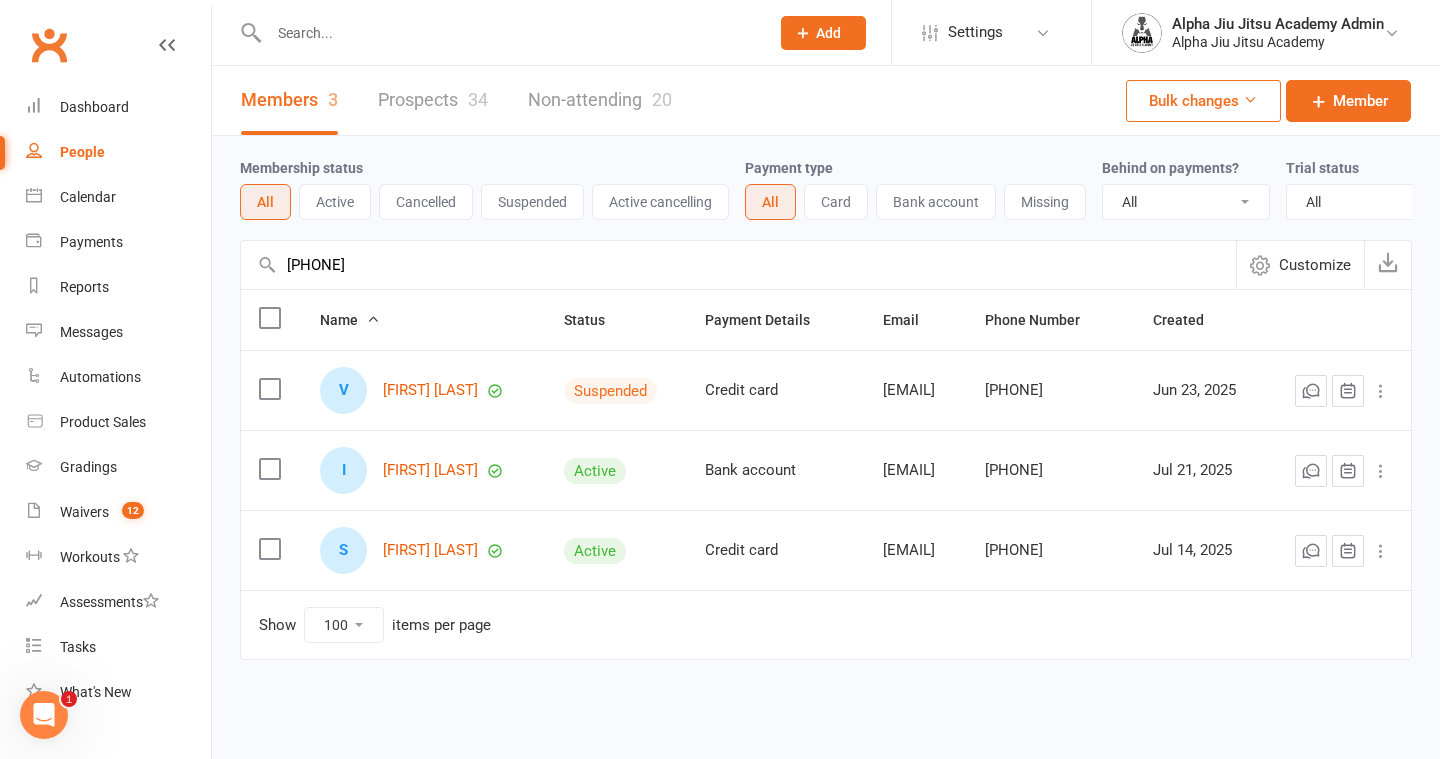 type on "[PHONE]" 